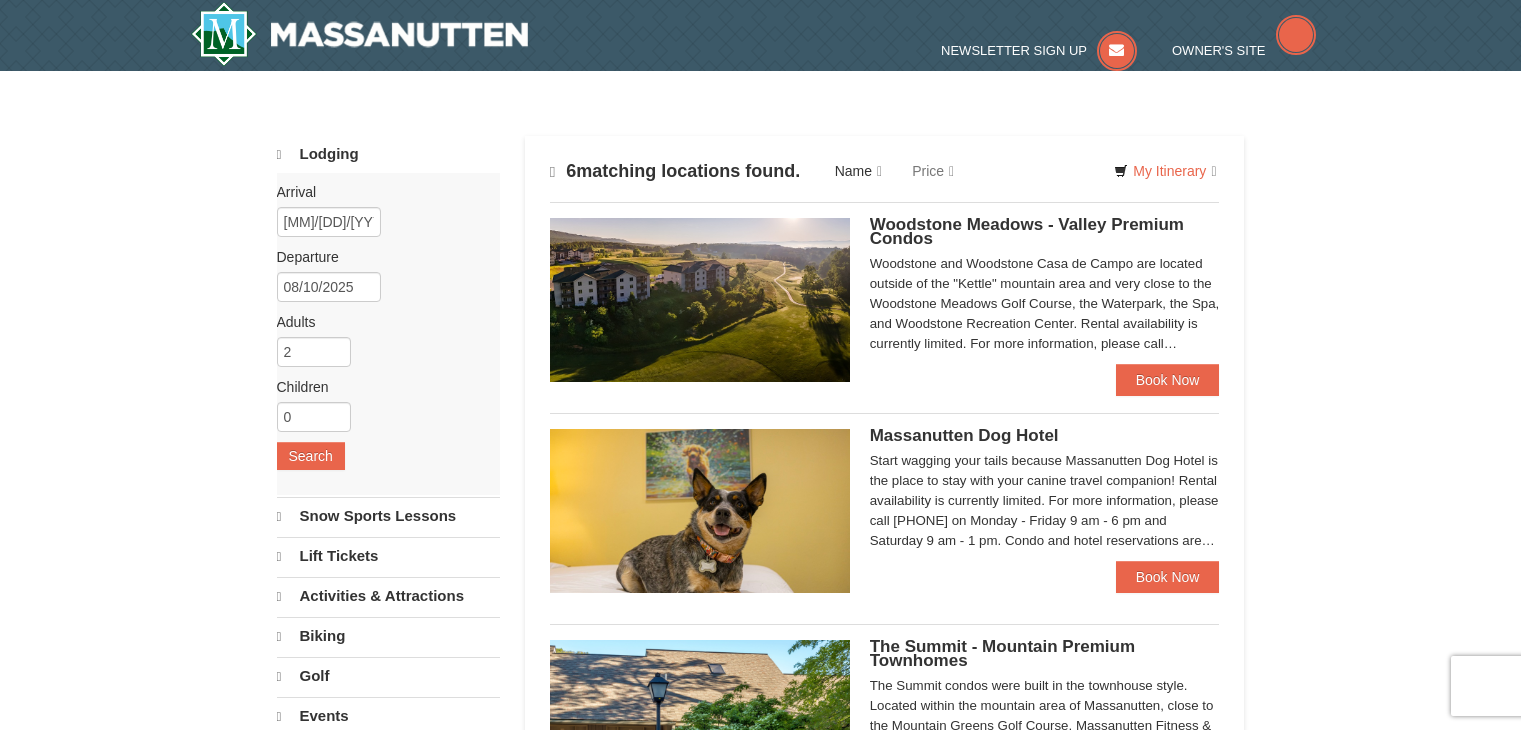 scroll, scrollTop: 0, scrollLeft: 0, axis: both 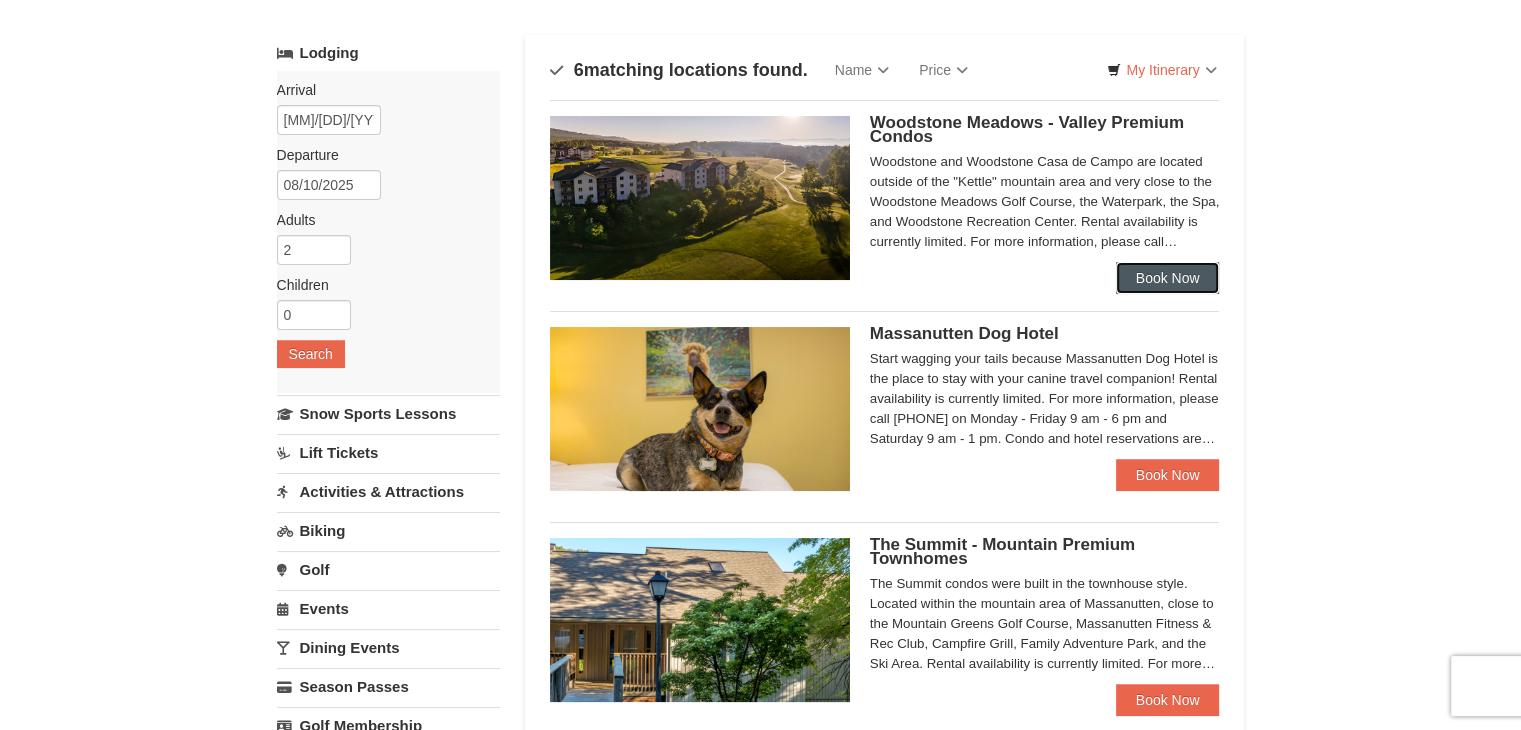 click on "Book Now" at bounding box center [1168, 278] 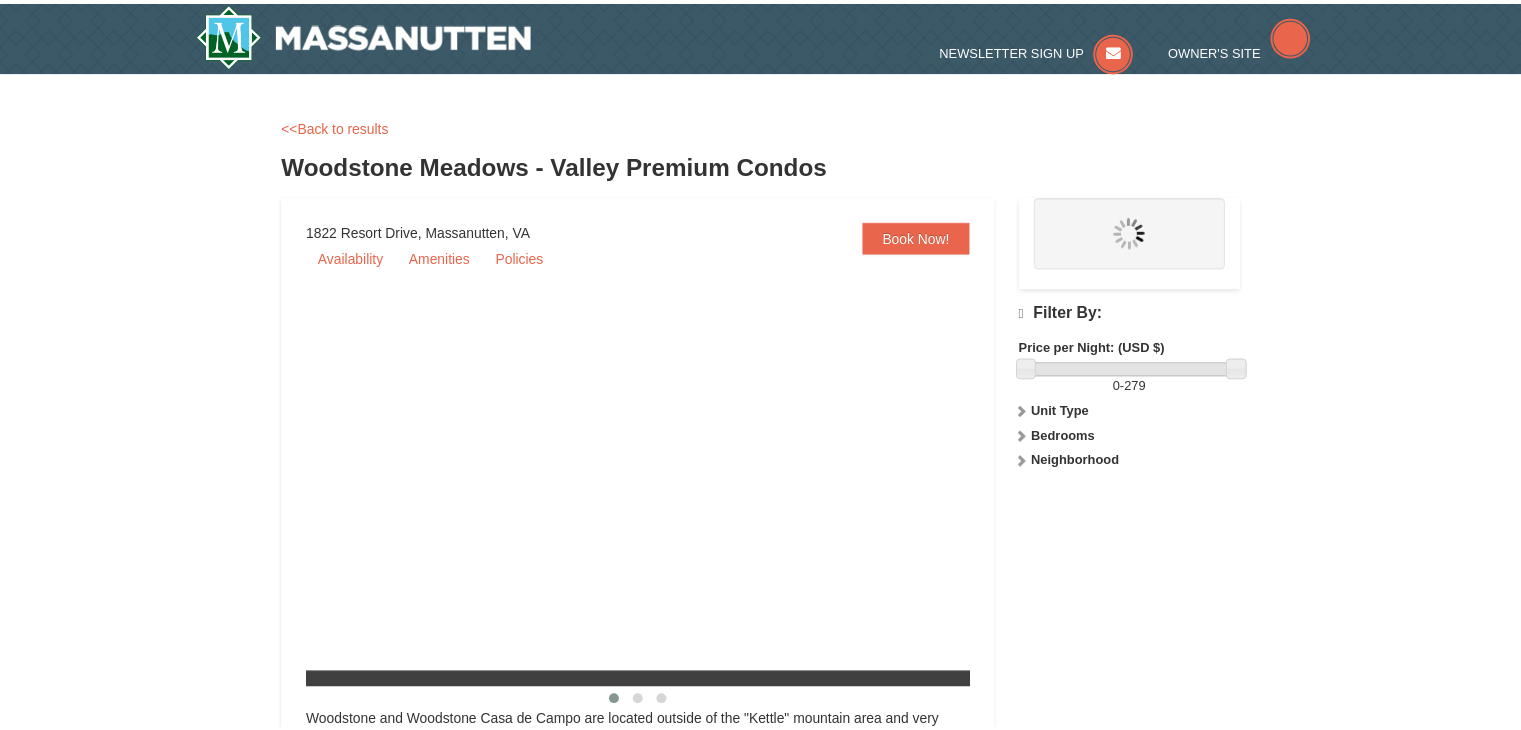 scroll, scrollTop: 0, scrollLeft: 0, axis: both 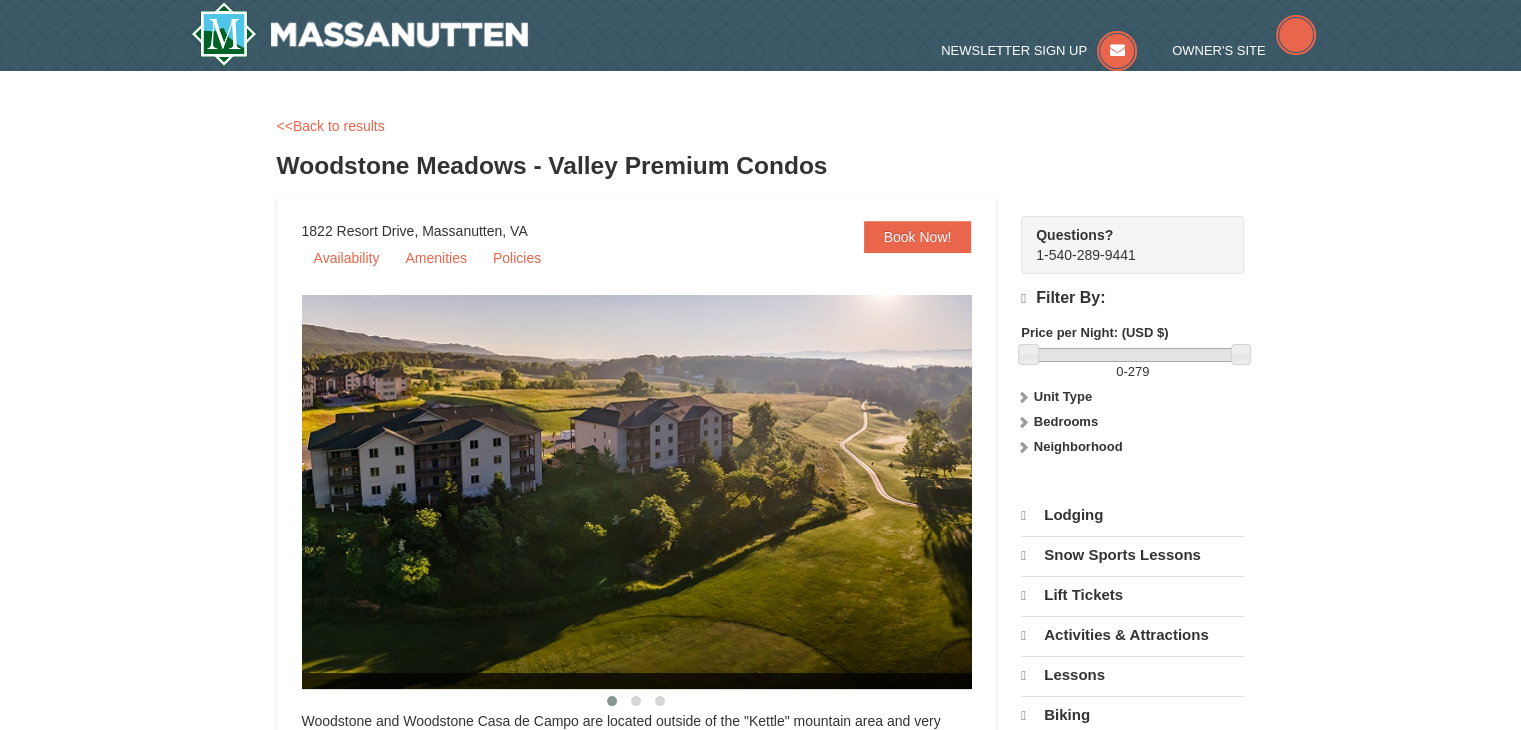 select on "8" 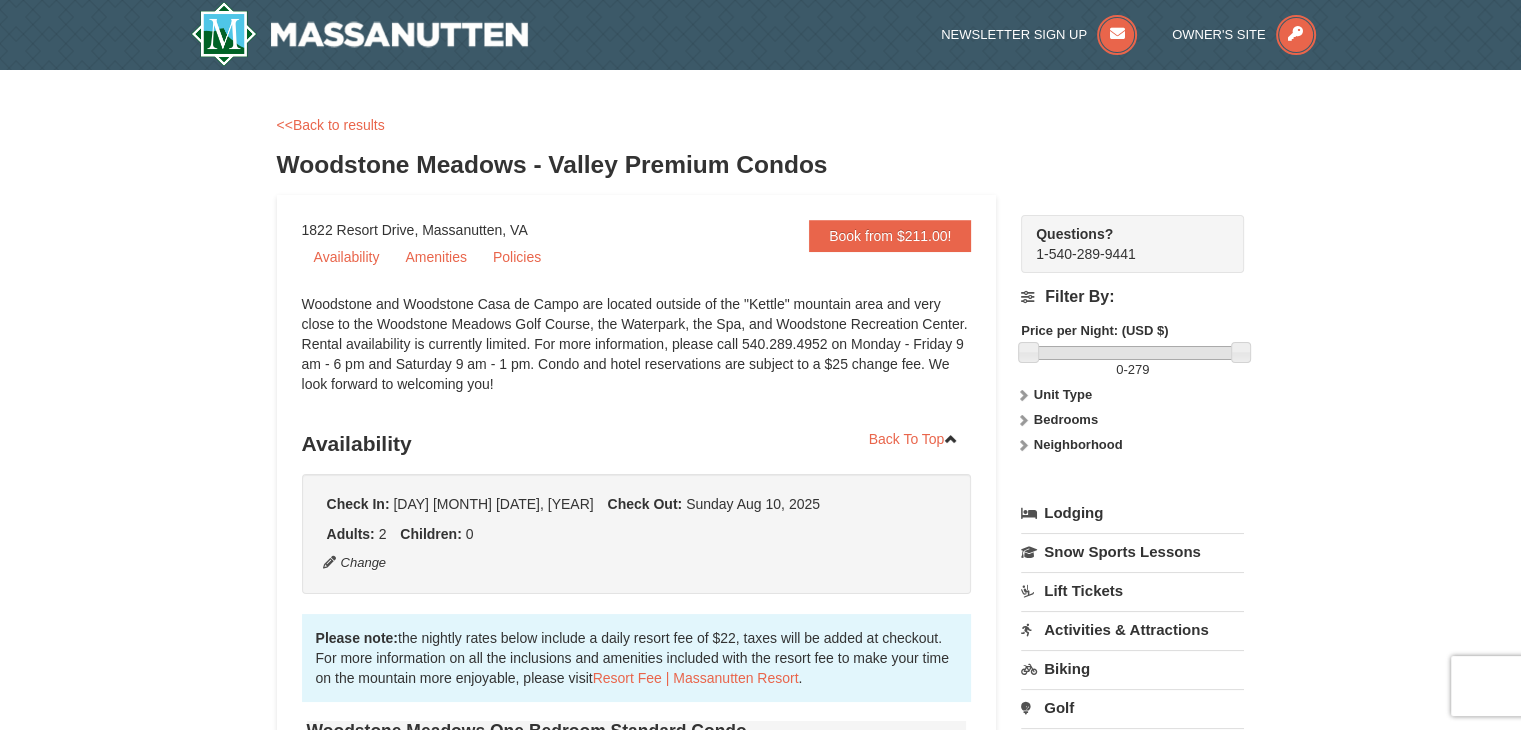 scroll, scrollTop: 0, scrollLeft: 0, axis: both 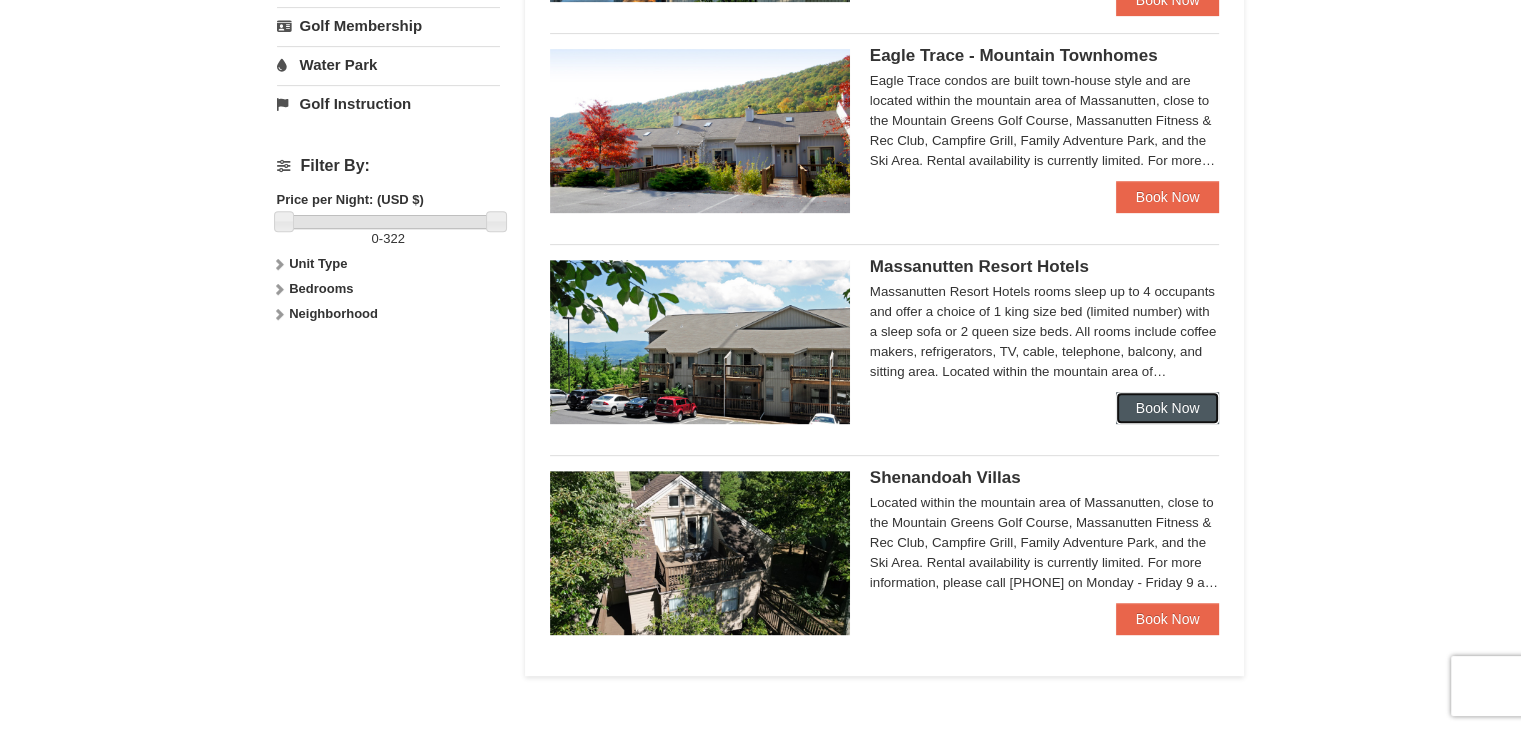 click on "Book Now" at bounding box center (1168, 408) 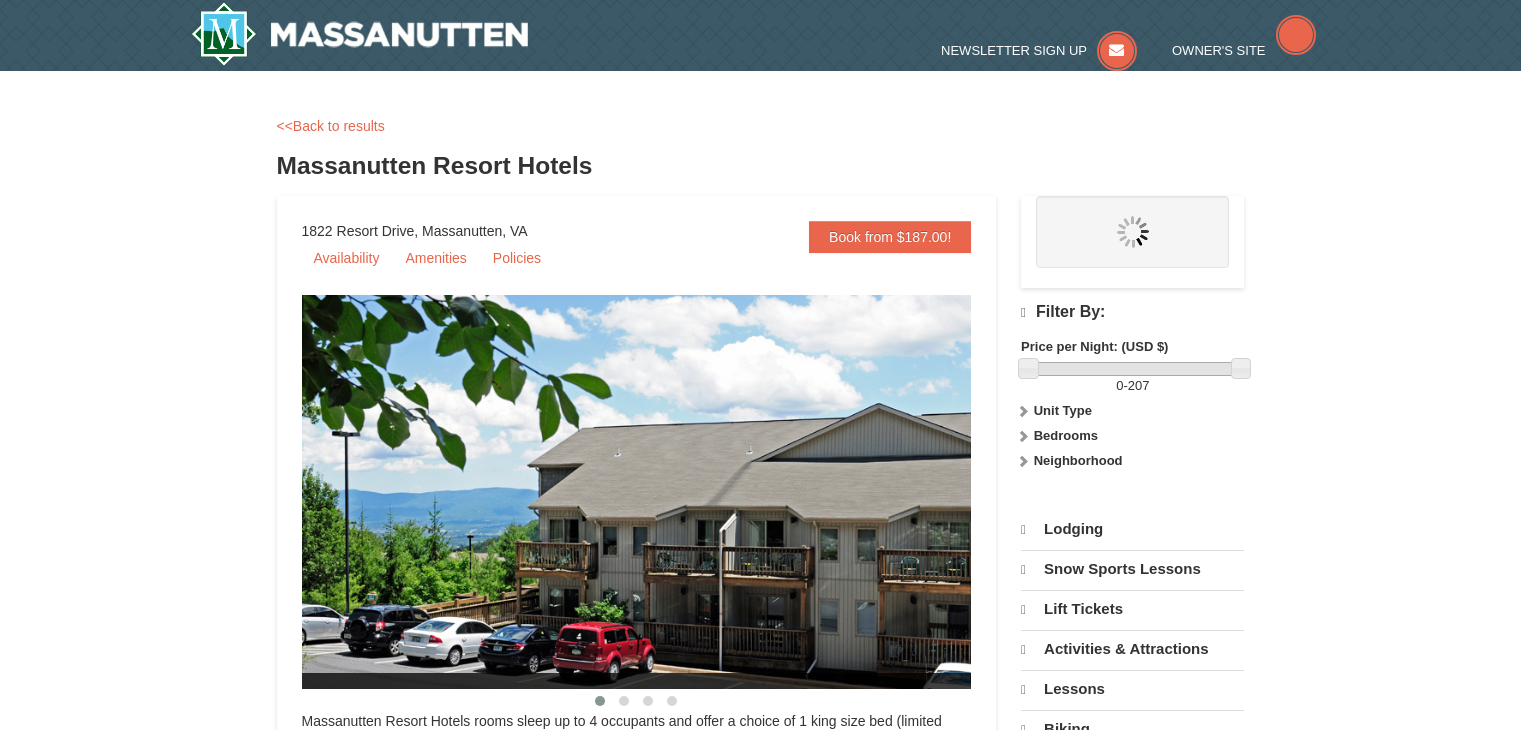 scroll, scrollTop: 0, scrollLeft: 0, axis: both 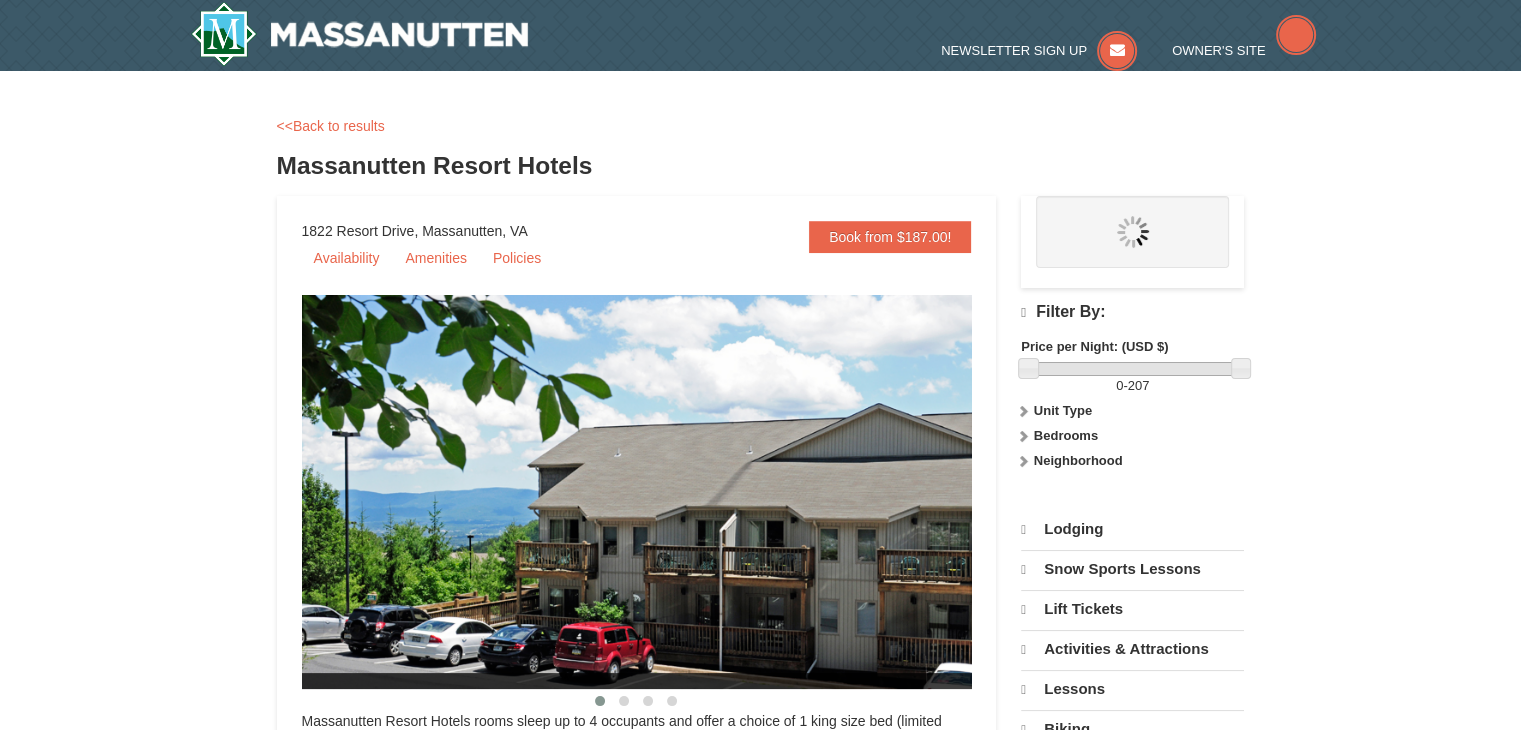 select on "8" 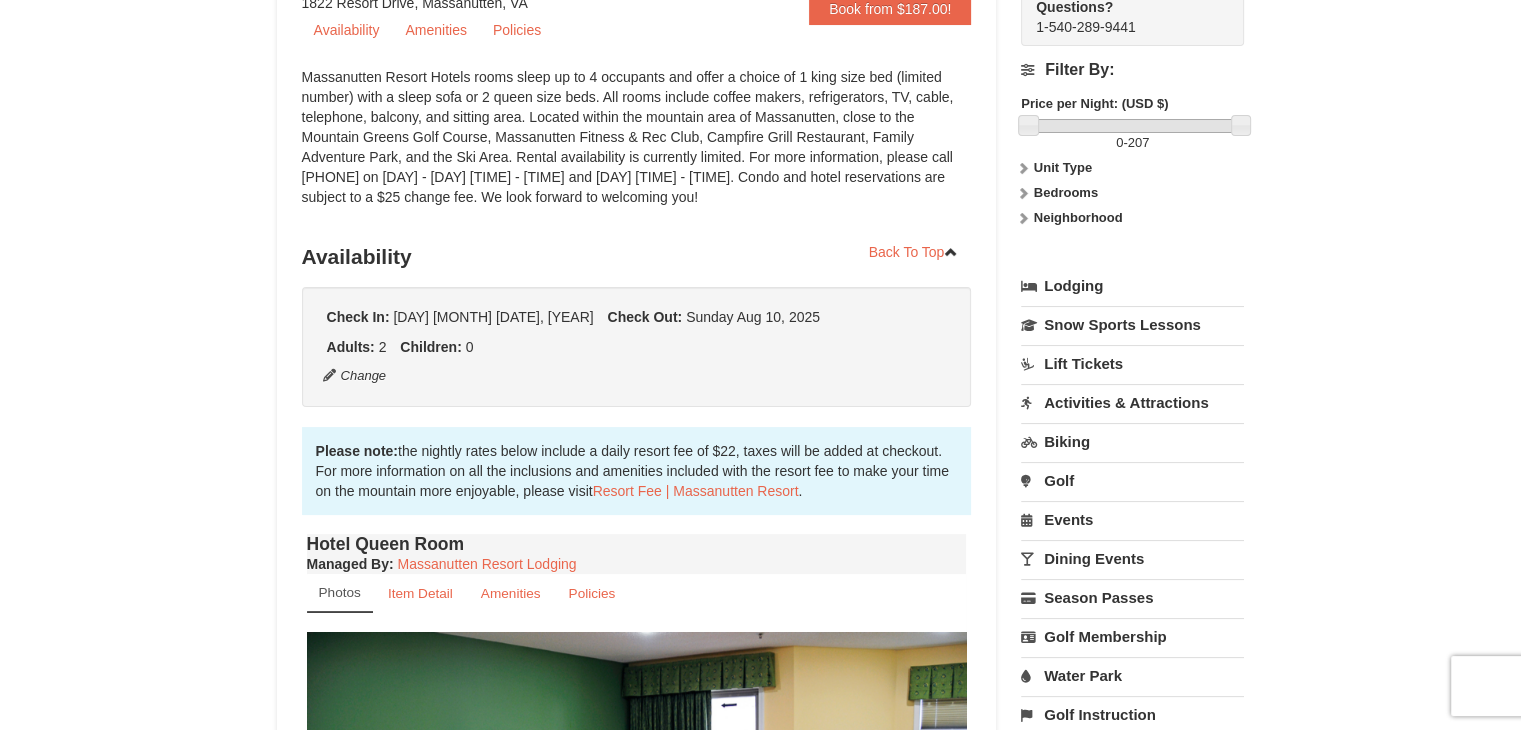 scroll, scrollTop: 0, scrollLeft: 0, axis: both 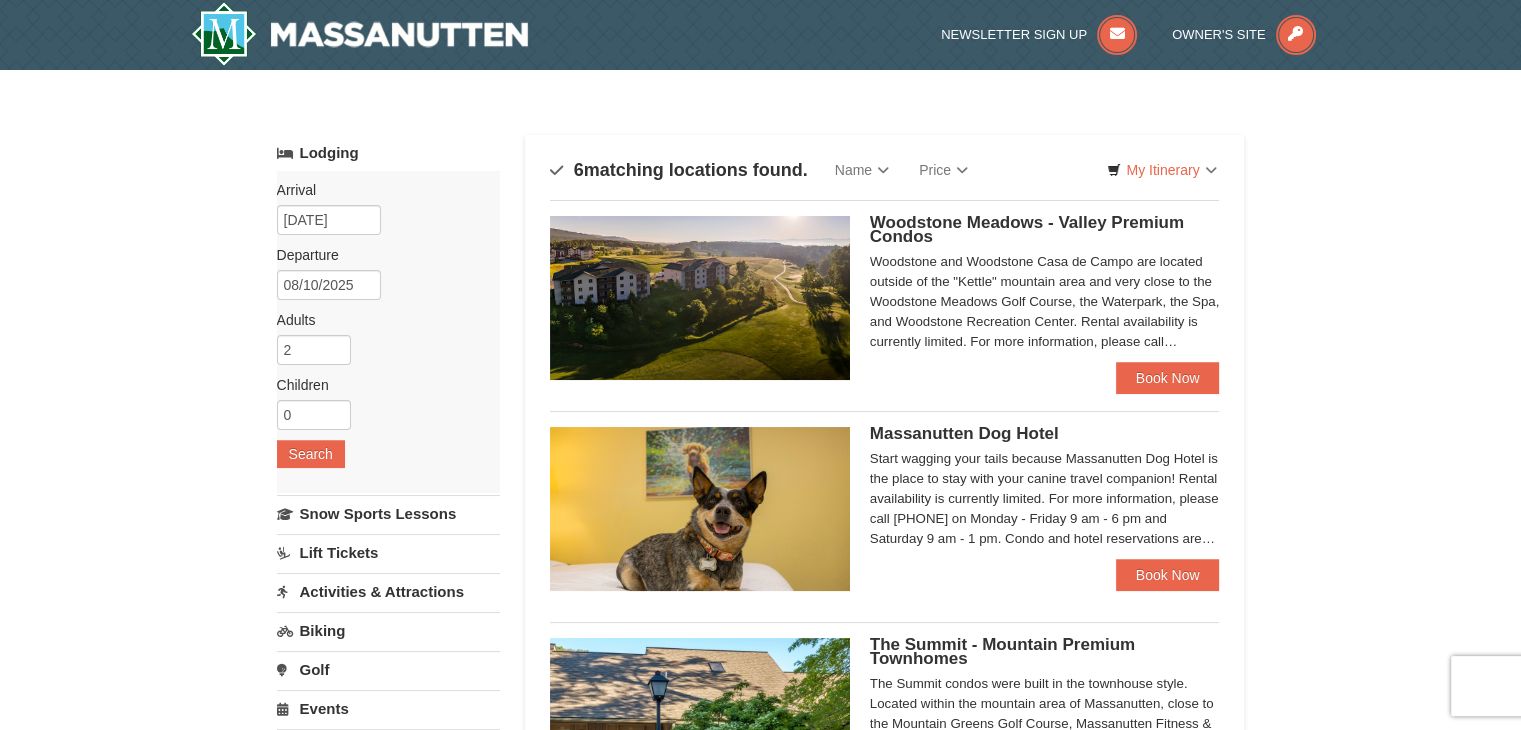drag, startPoint x: 1151, startPoint y: 219, endPoint x: 1351, endPoint y: 311, distance: 220.1454 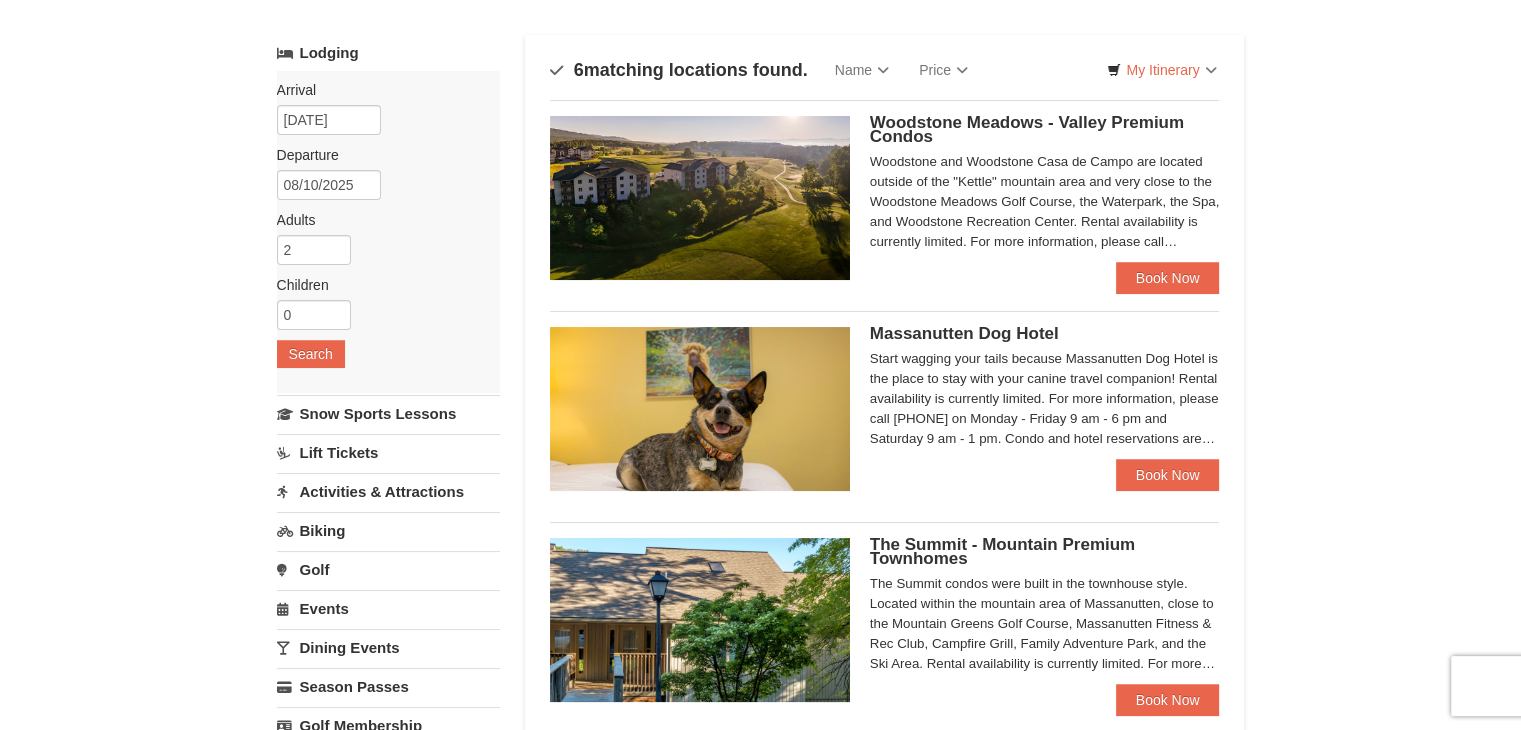 scroll, scrollTop: 0, scrollLeft: 0, axis: both 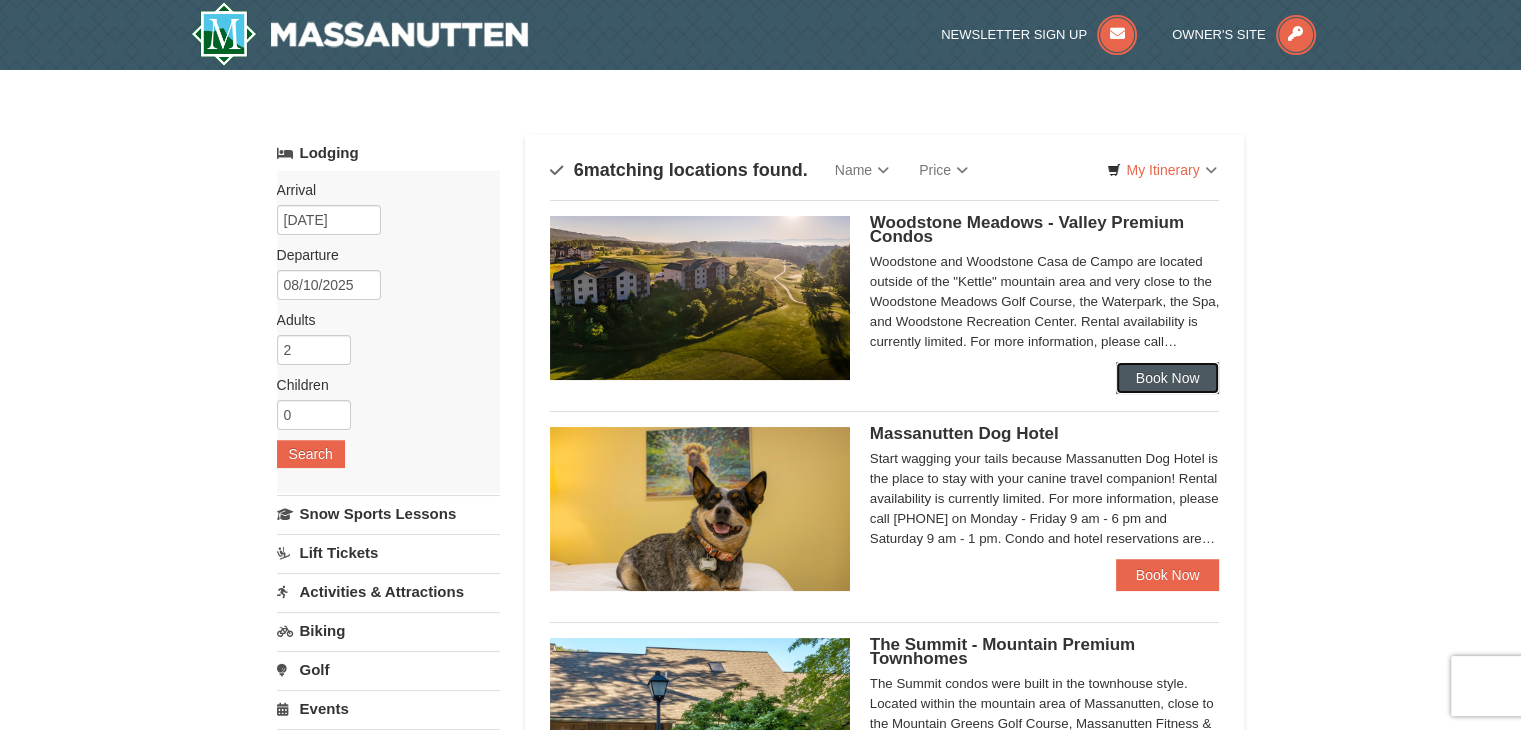 click on "Book Now" at bounding box center [1168, 378] 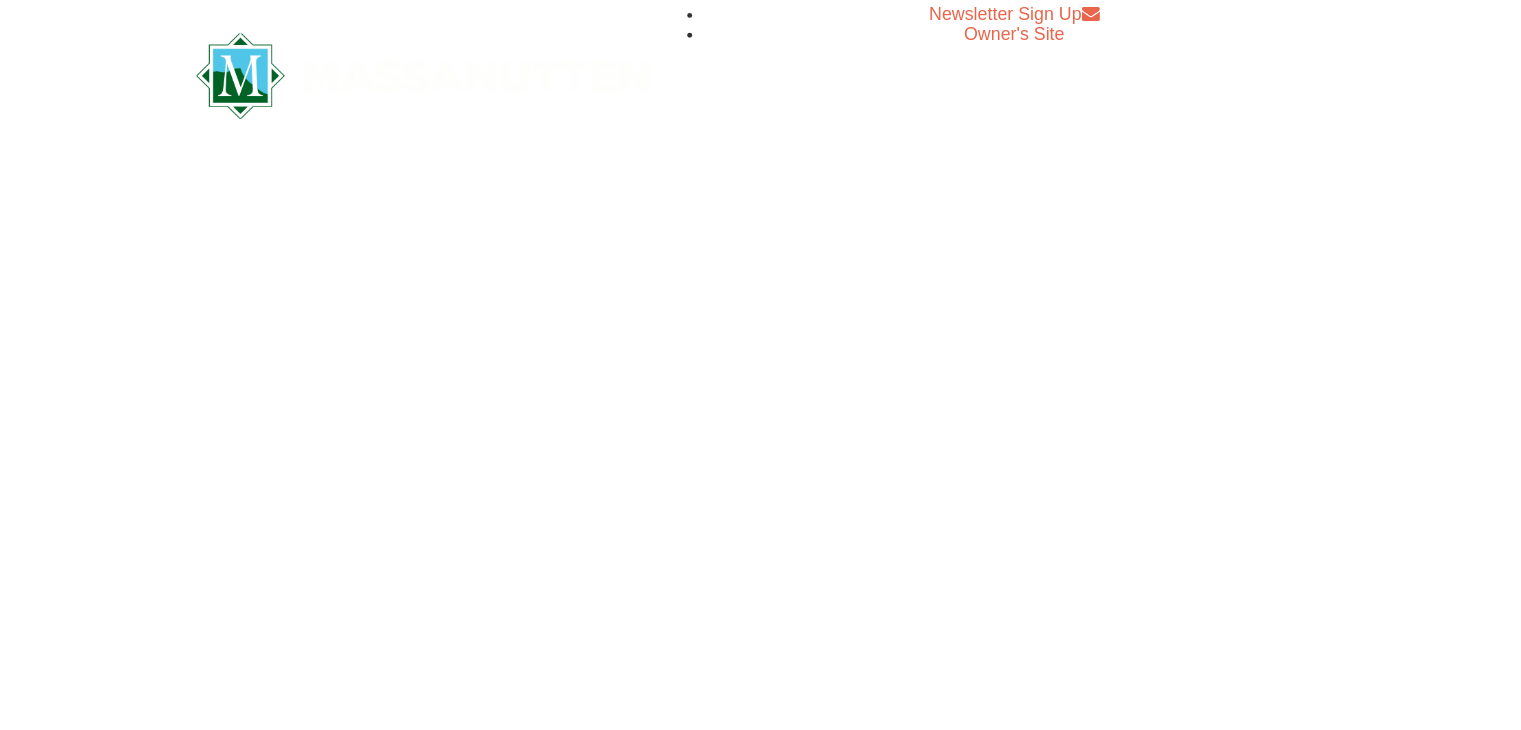 scroll, scrollTop: 0, scrollLeft: 0, axis: both 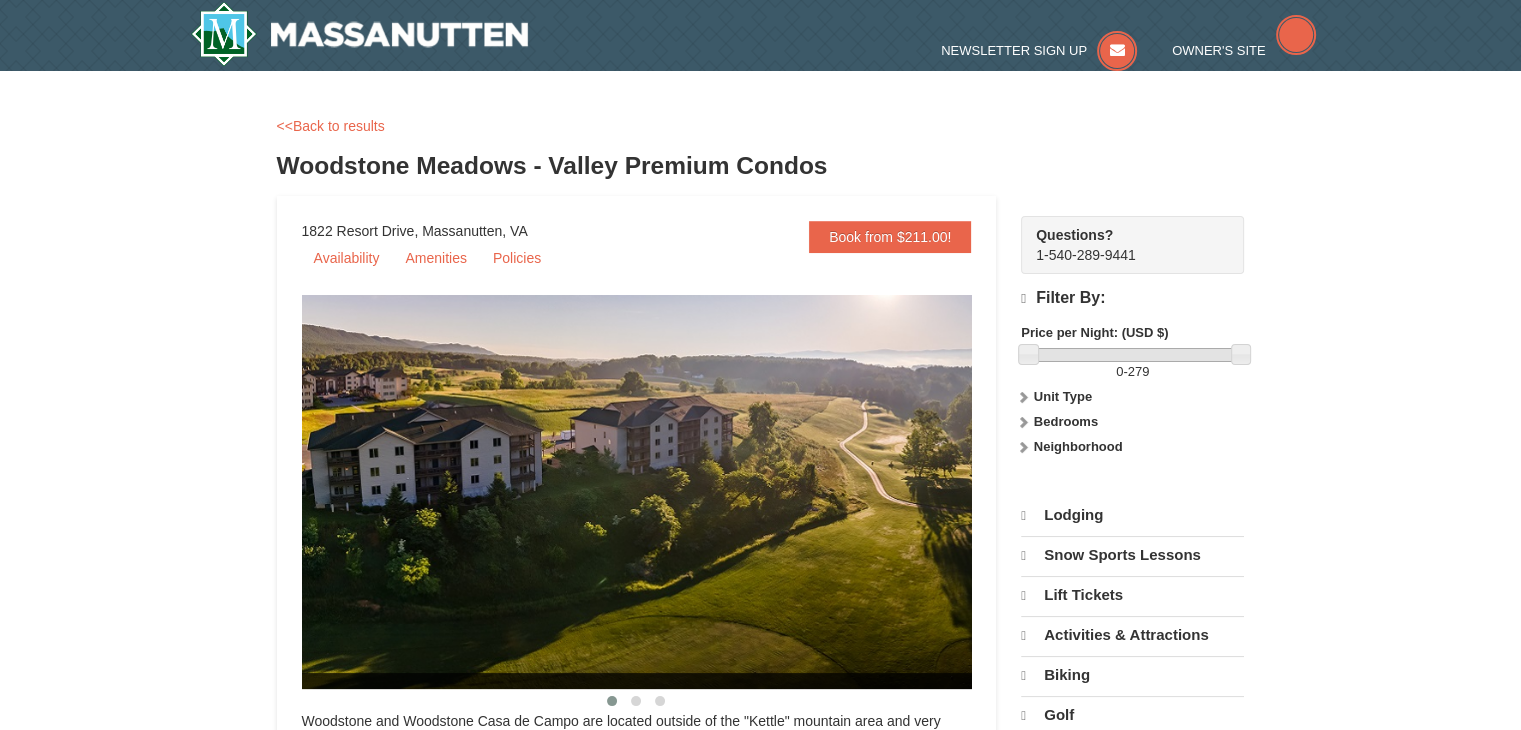 select on "8" 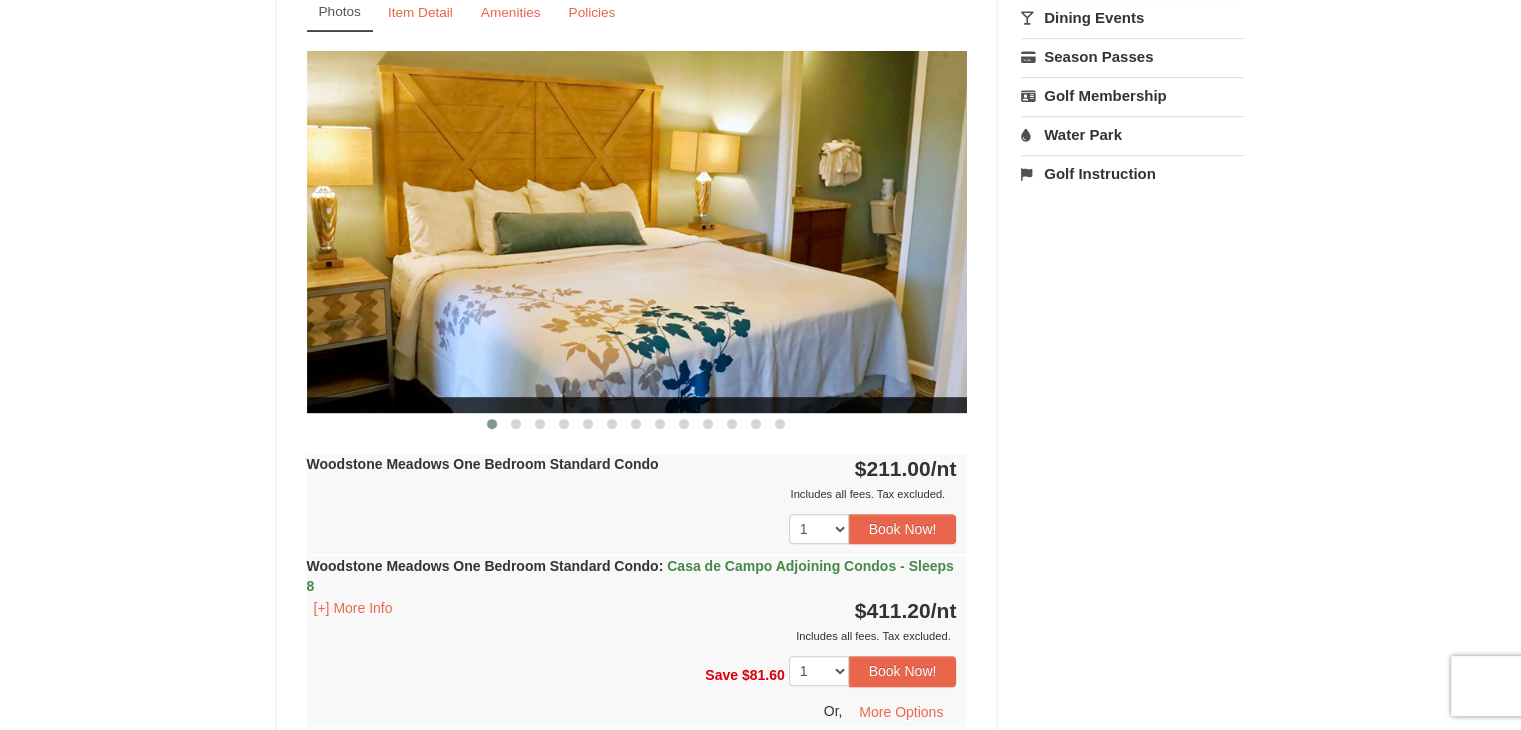 scroll, scrollTop: 800, scrollLeft: 0, axis: vertical 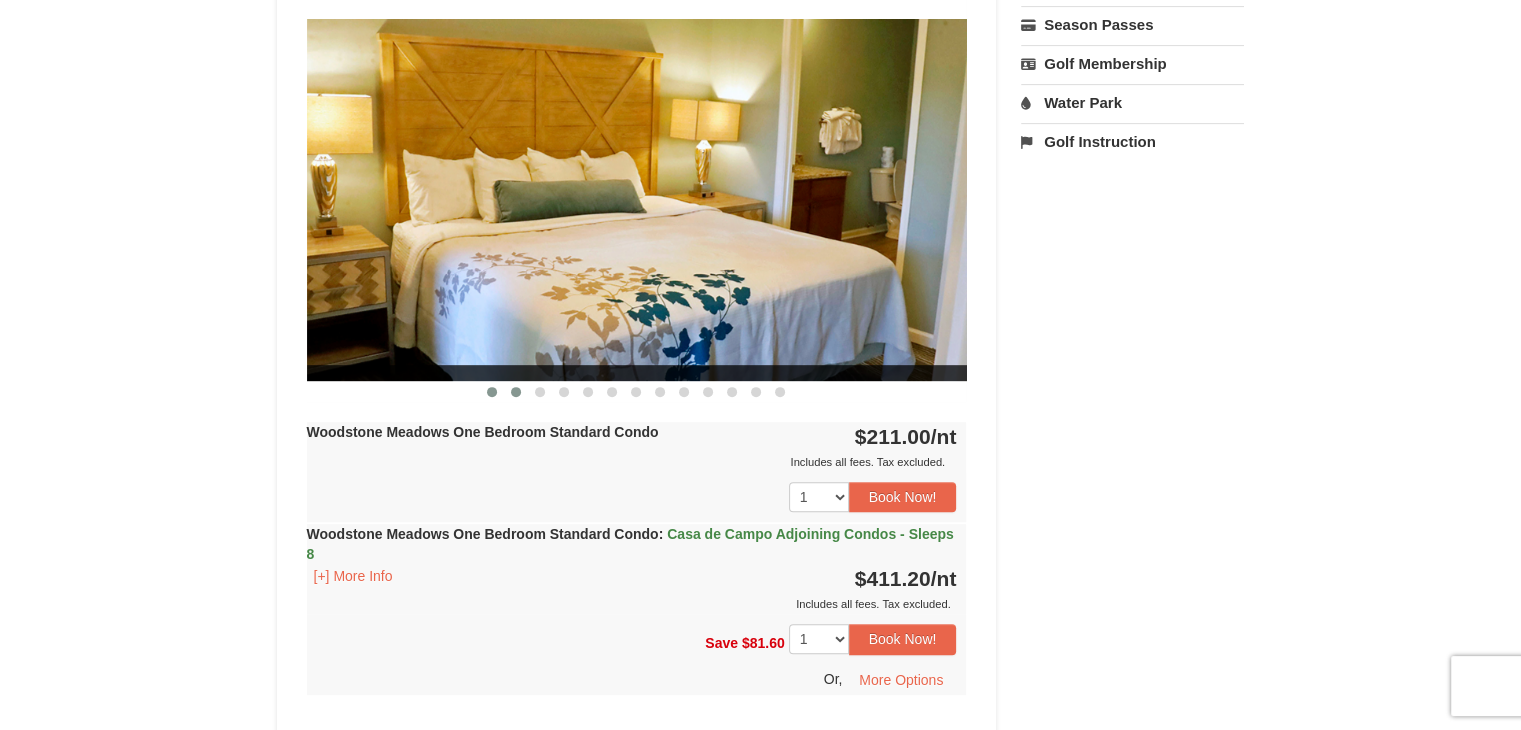 click at bounding box center (516, 392) 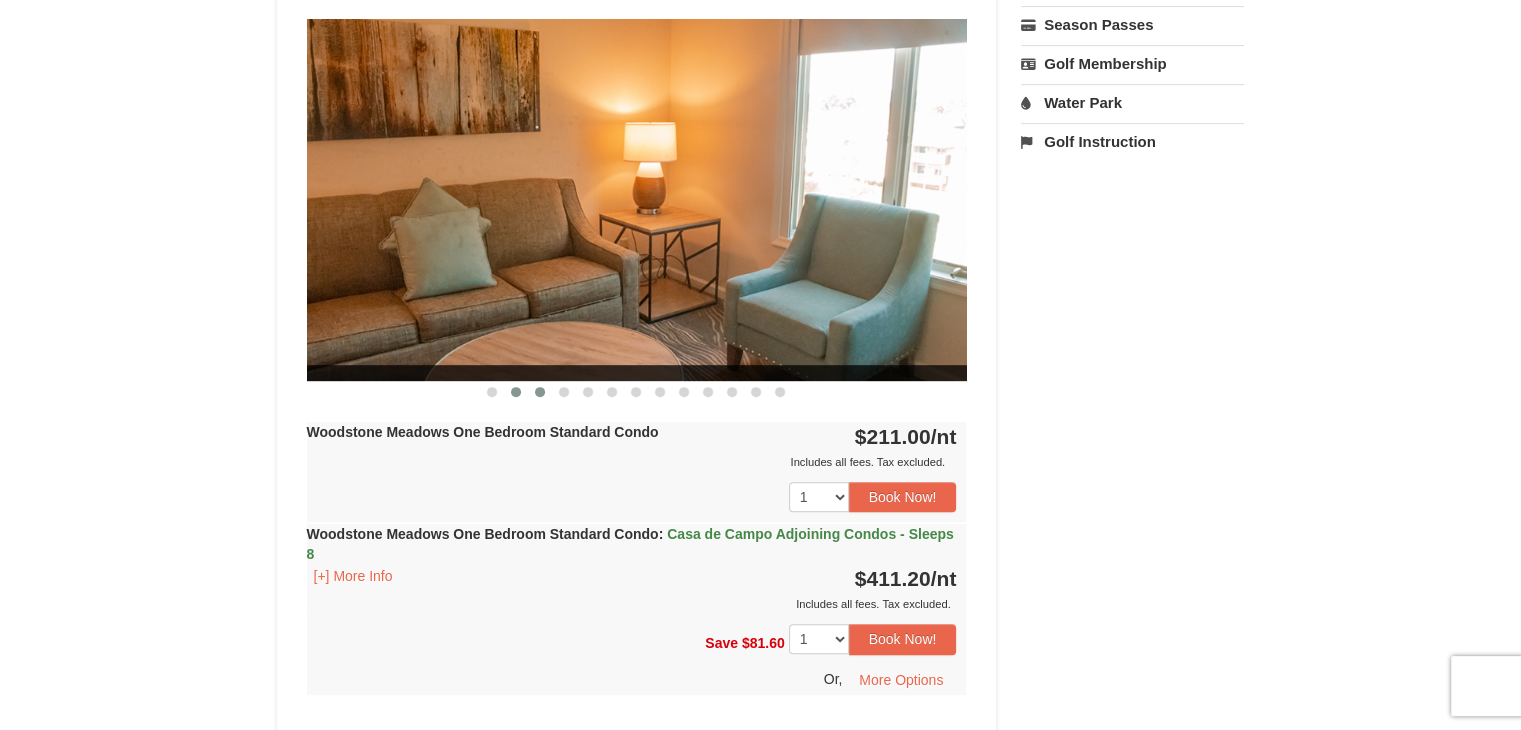 click at bounding box center [540, 392] 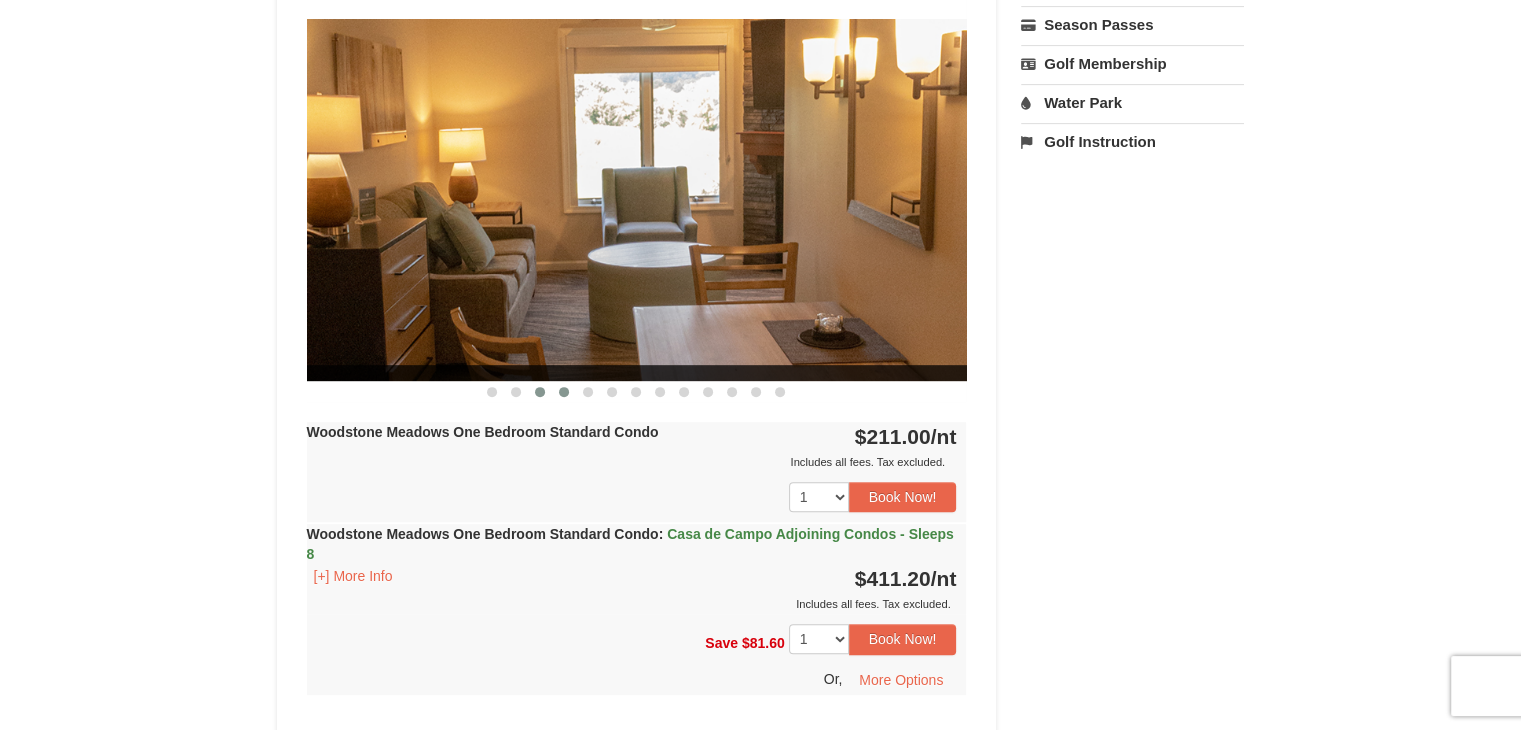 click at bounding box center [564, 392] 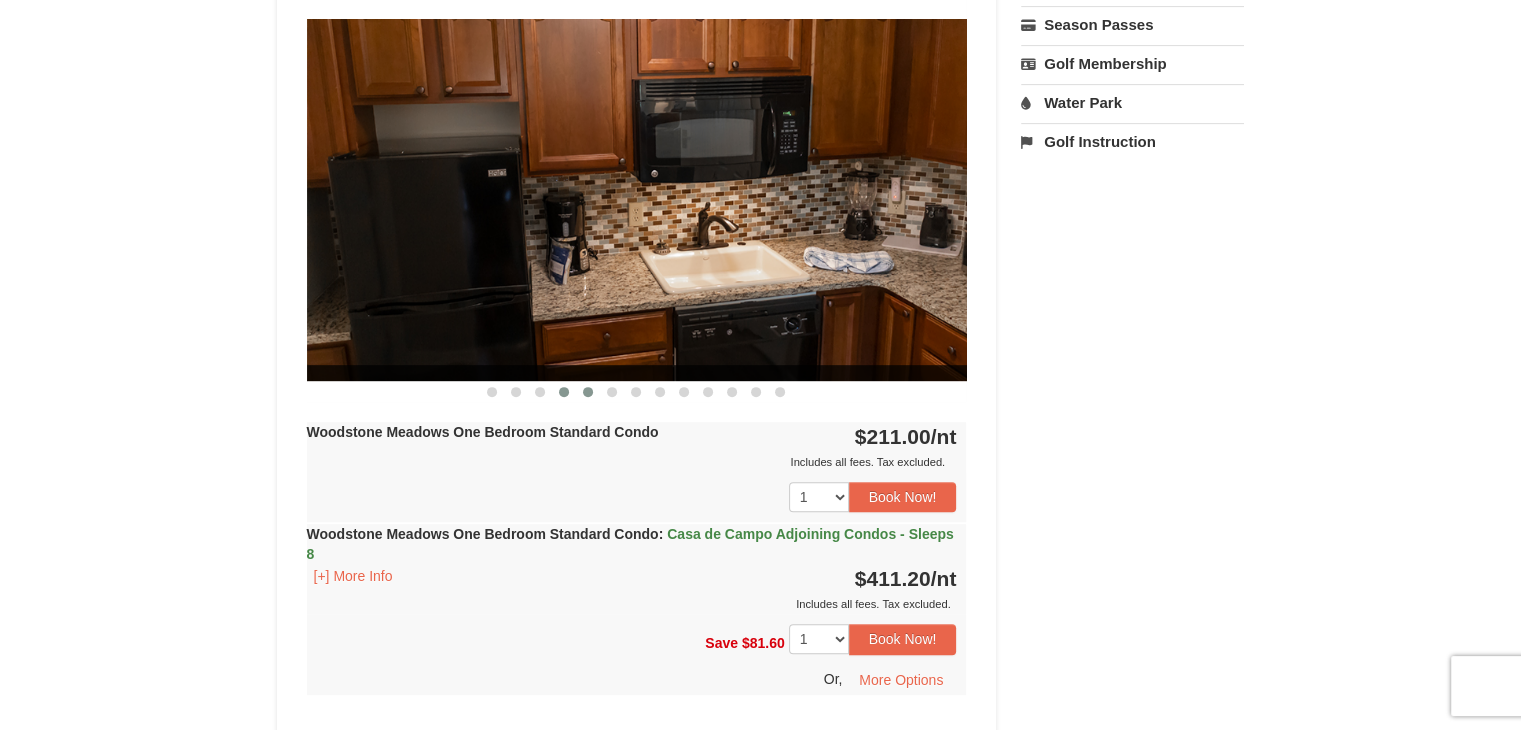 click at bounding box center (588, 392) 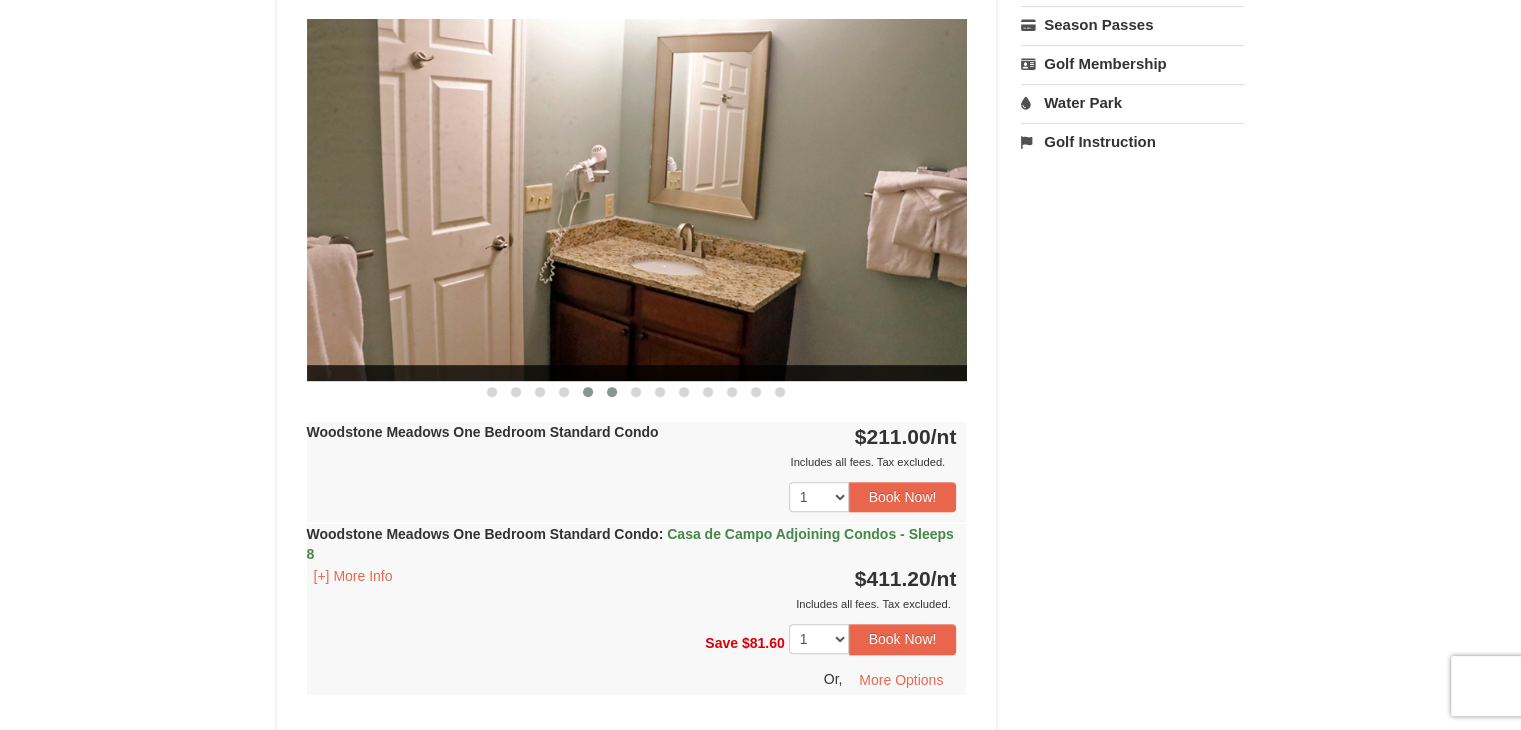 click at bounding box center [612, 392] 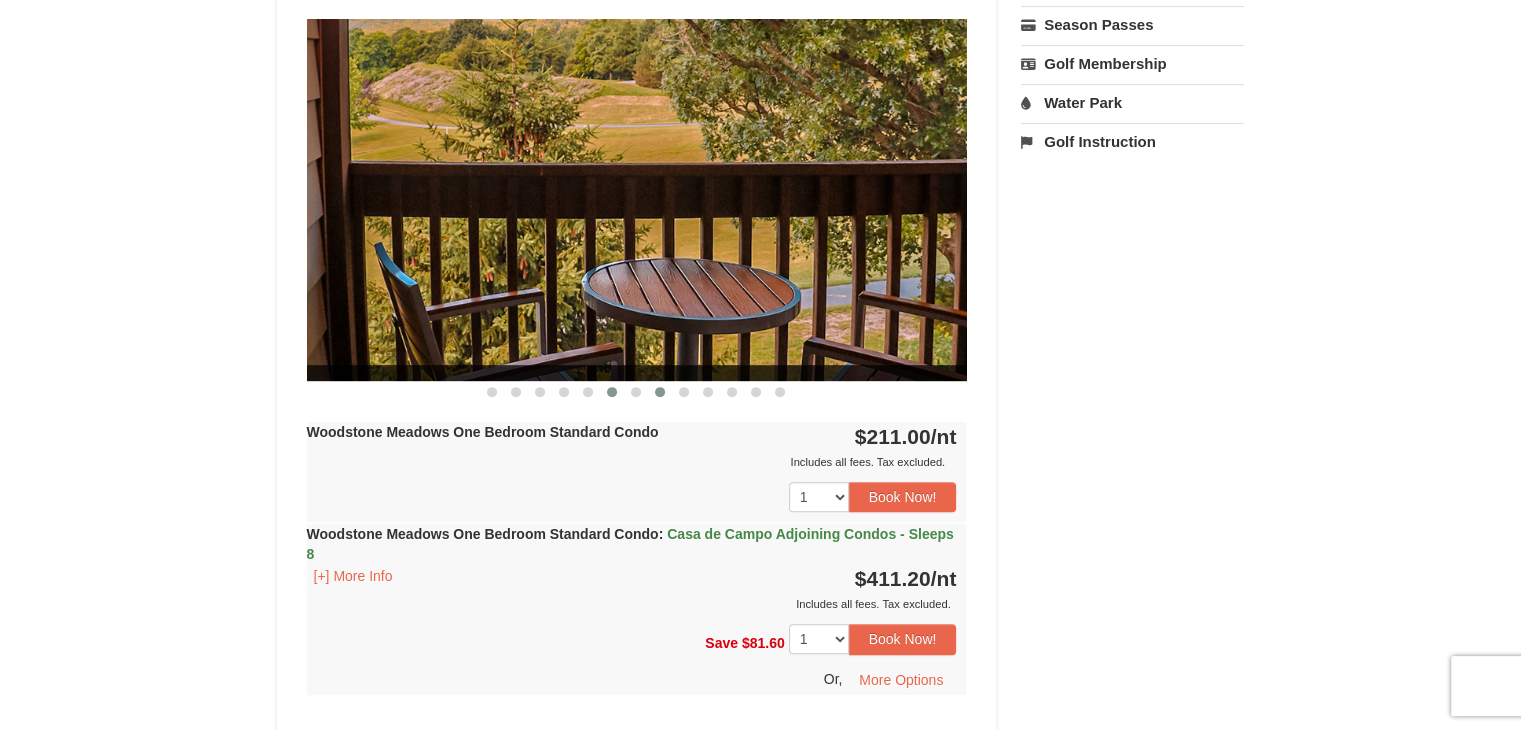 click at bounding box center (660, 392) 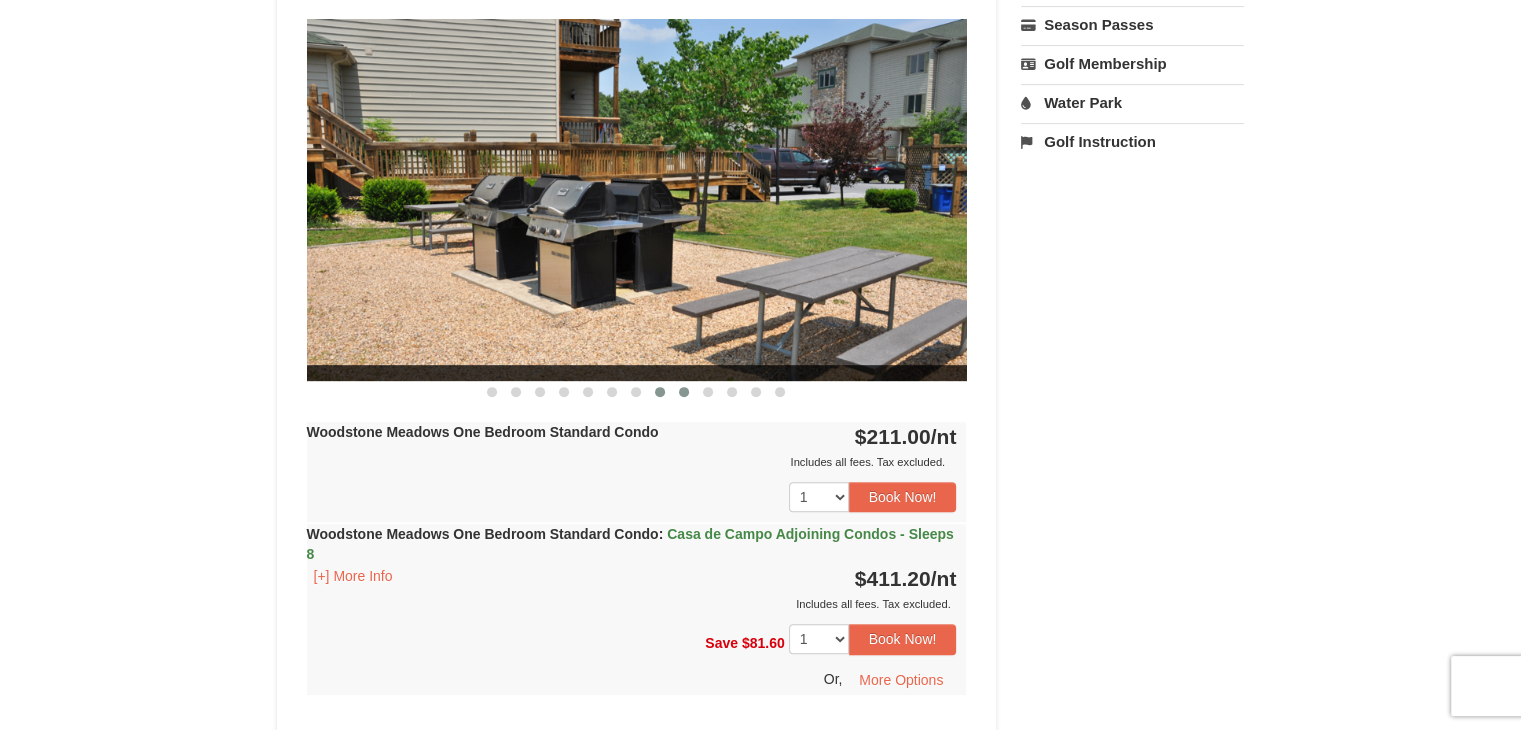 click at bounding box center (684, 392) 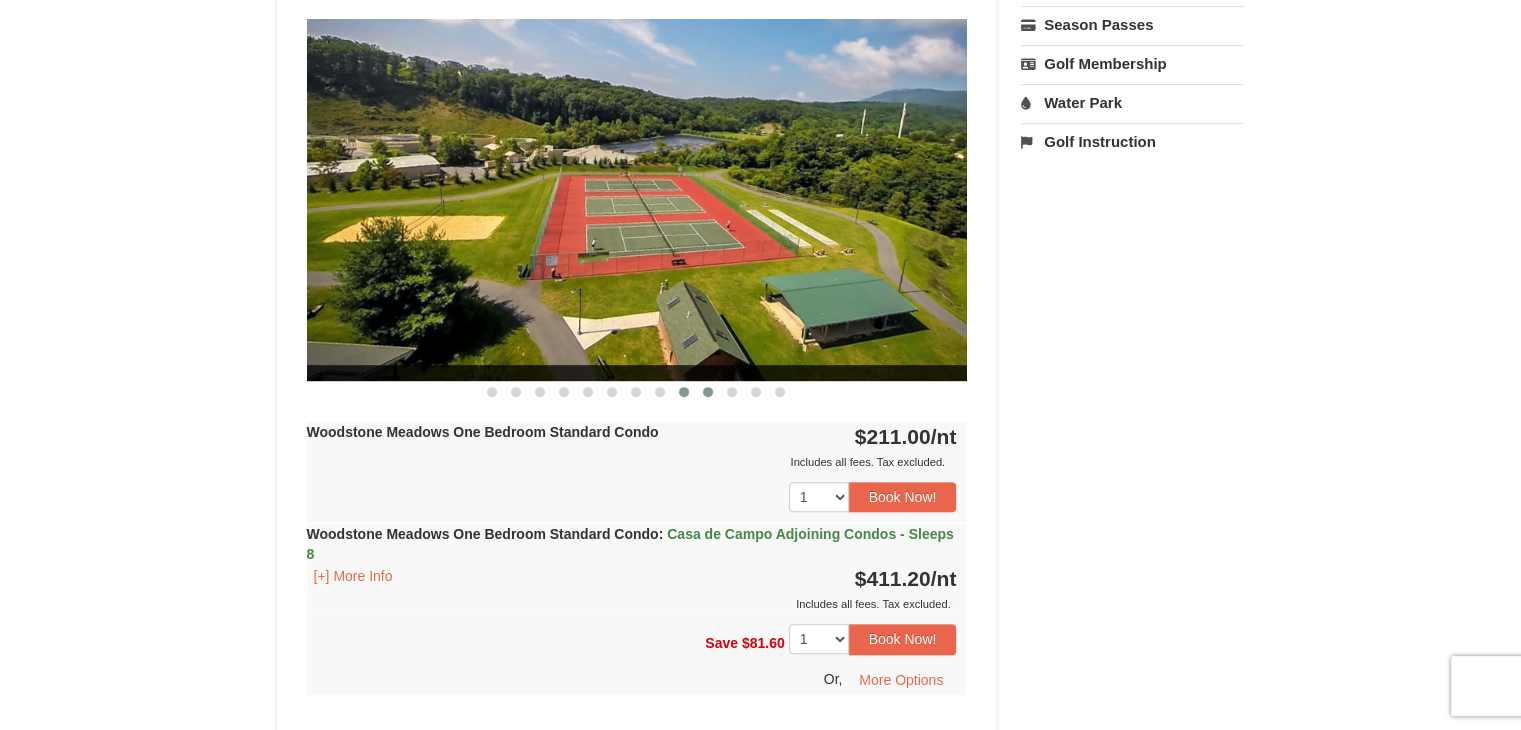 click at bounding box center [708, 392] 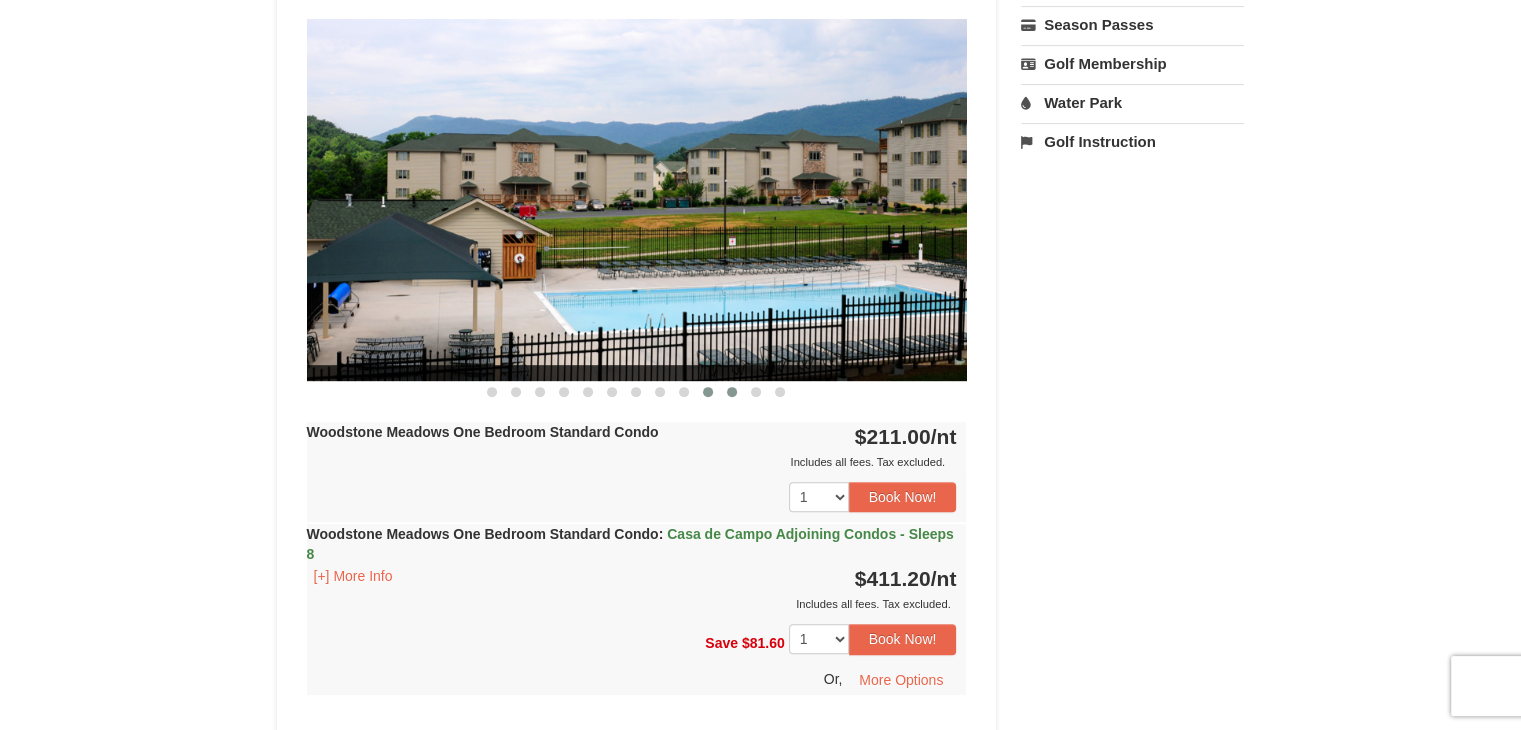 click at bounding box center (732, 392) 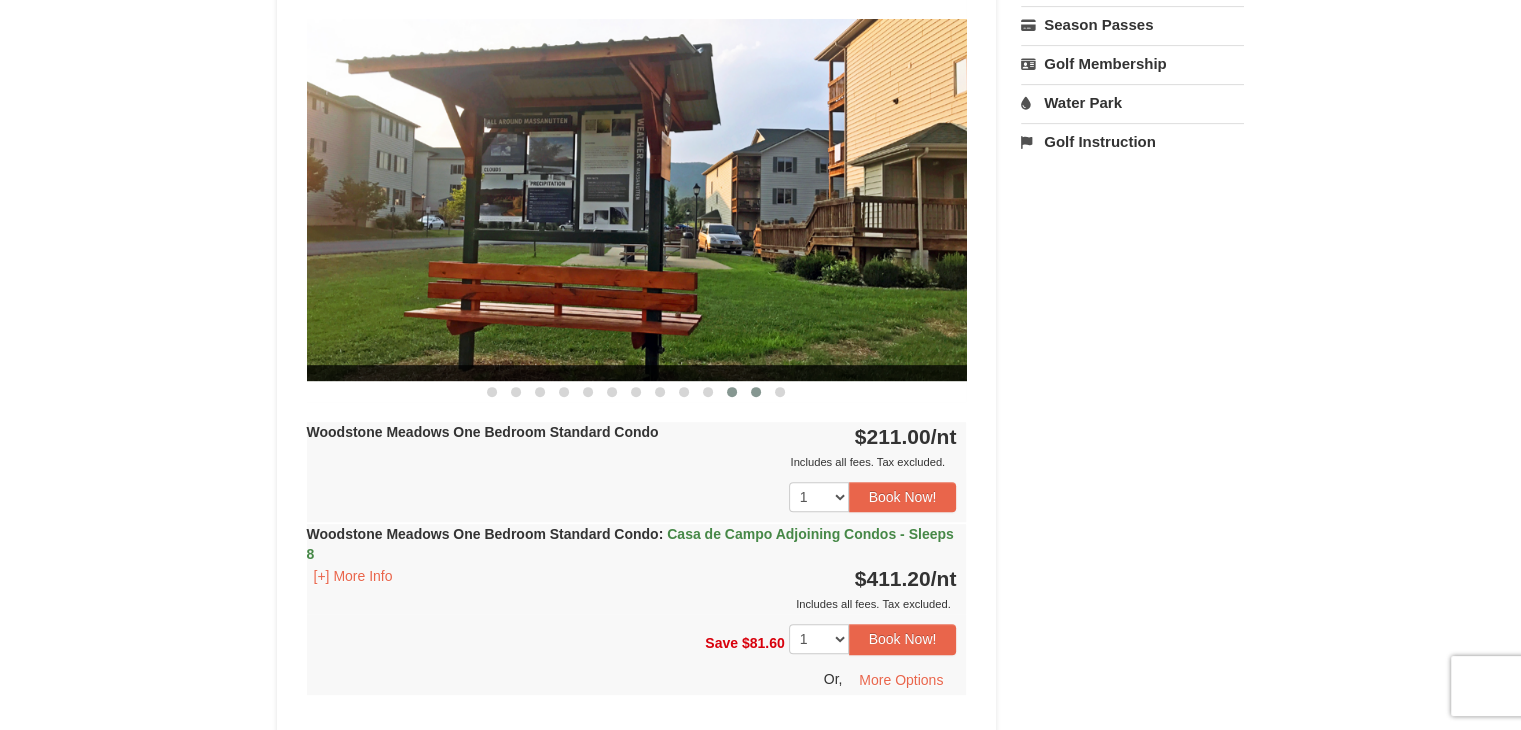 click at bounding box center [756, 392] 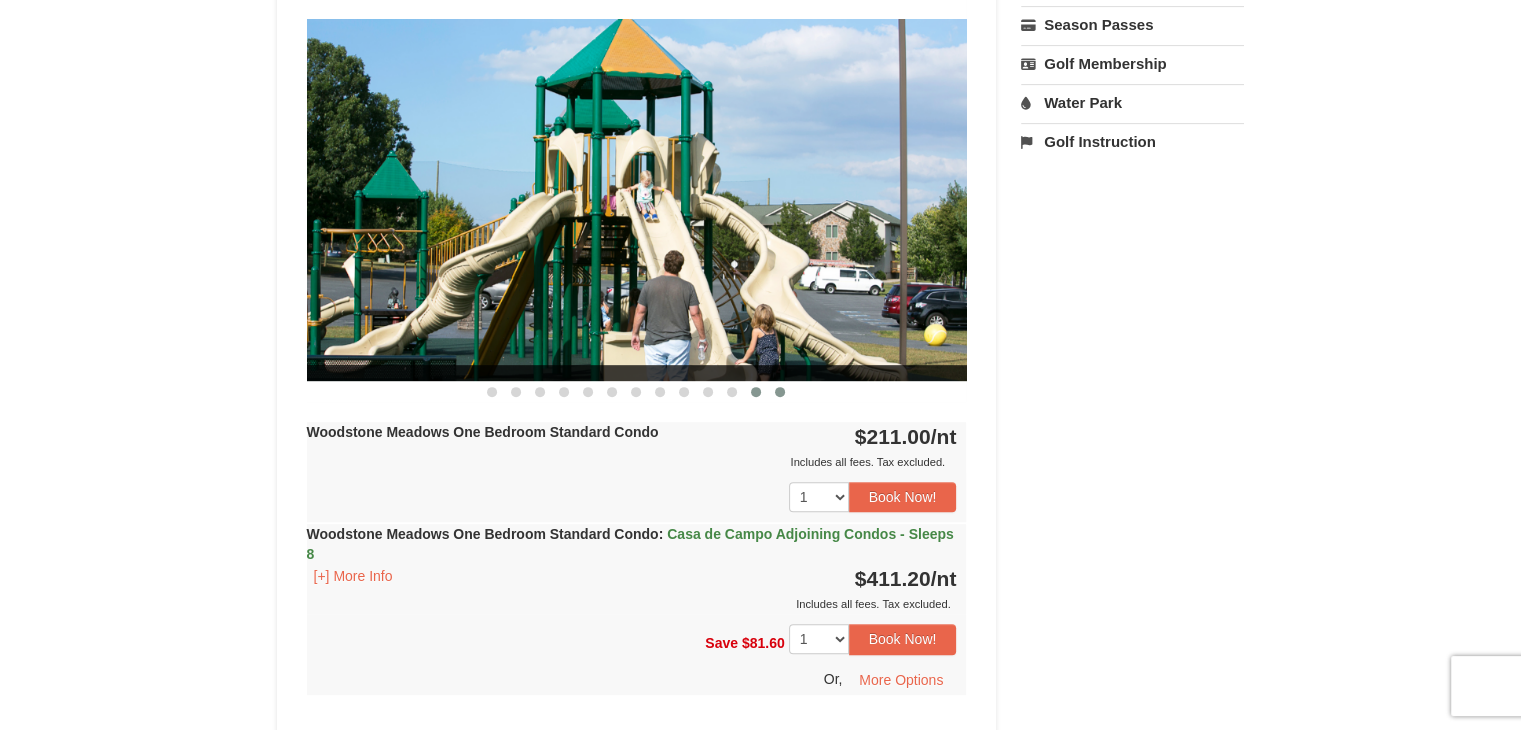 click at bounding box center [780, 392] 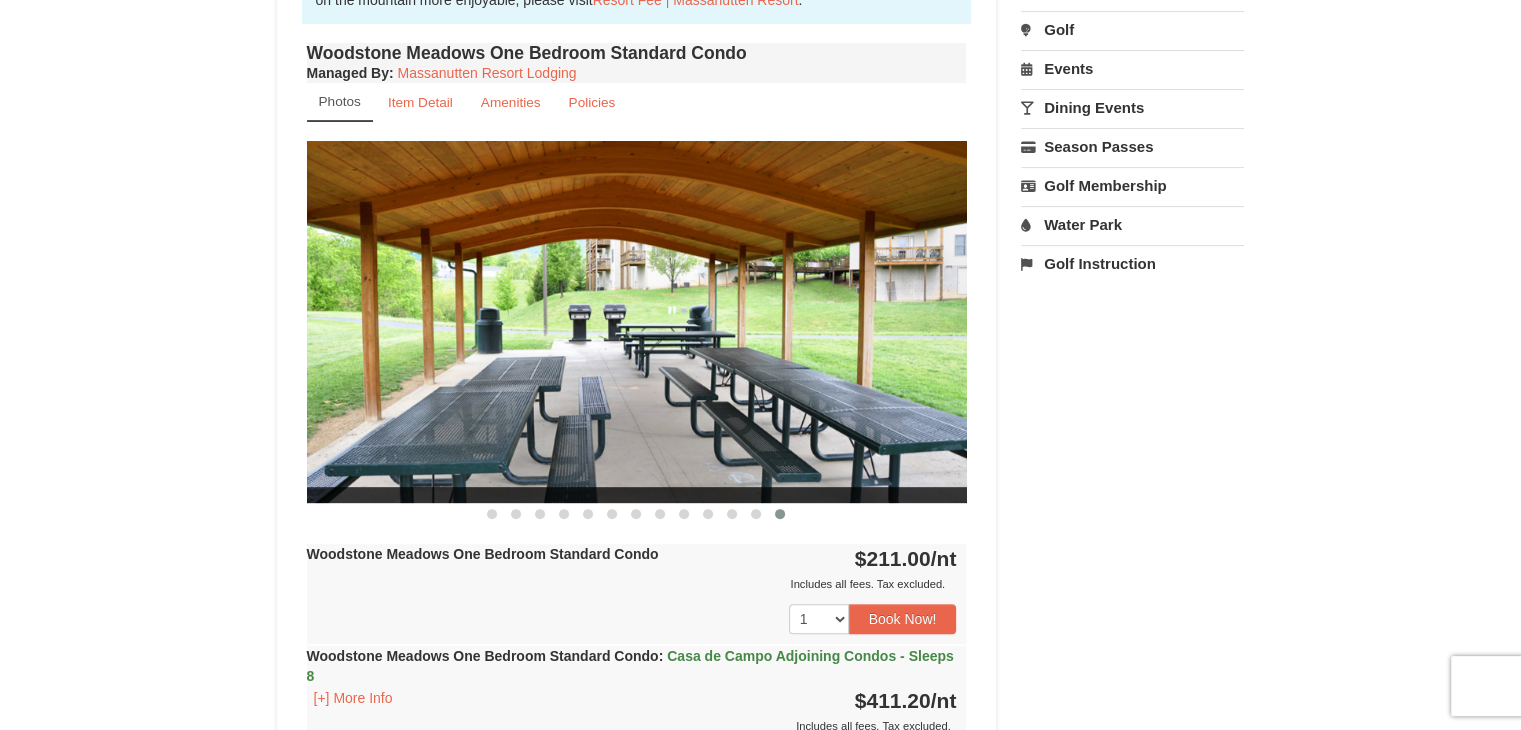 scroll, scrollTop: 500, scrollLeft: 0, axis: vertical 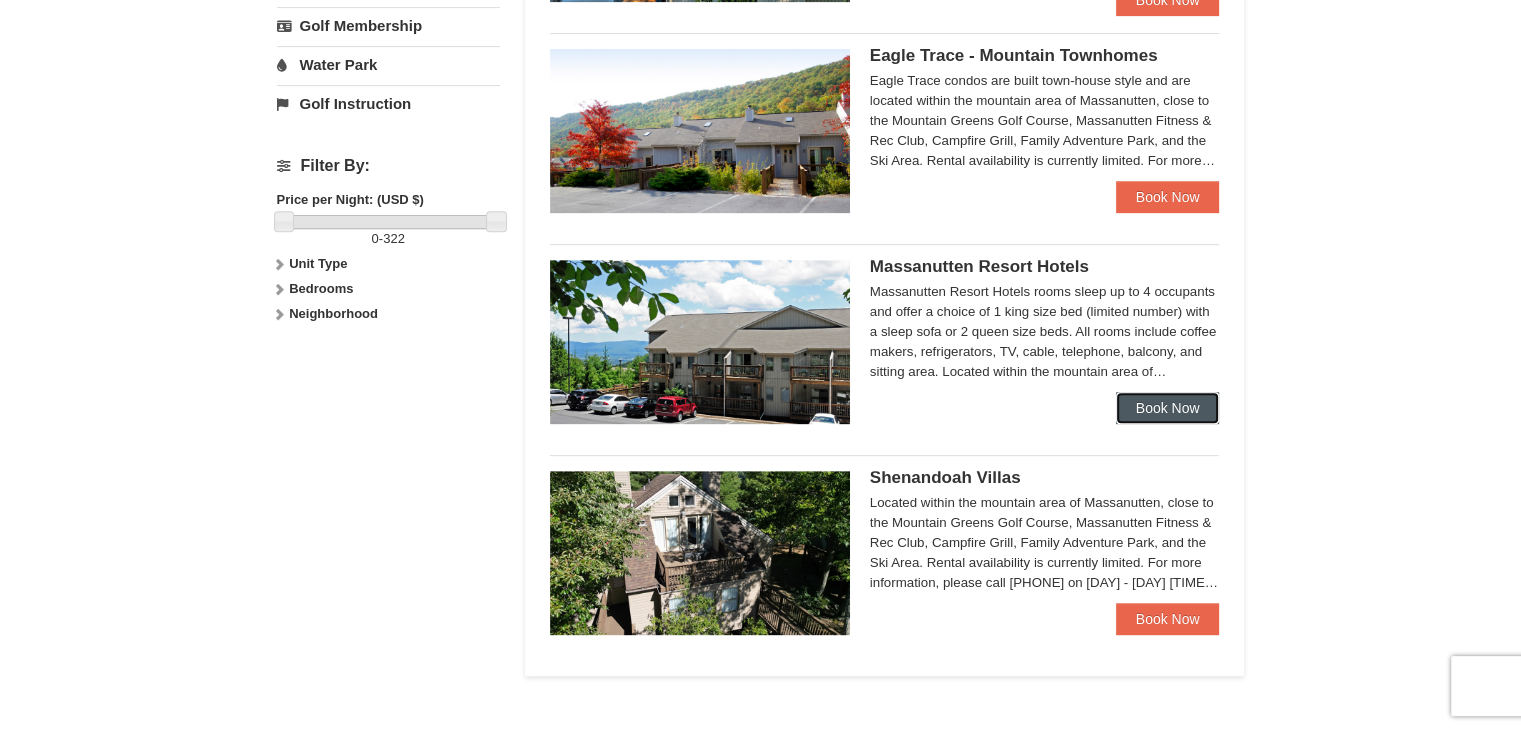 click on "Book Now" at bounding box center [1168, 408] 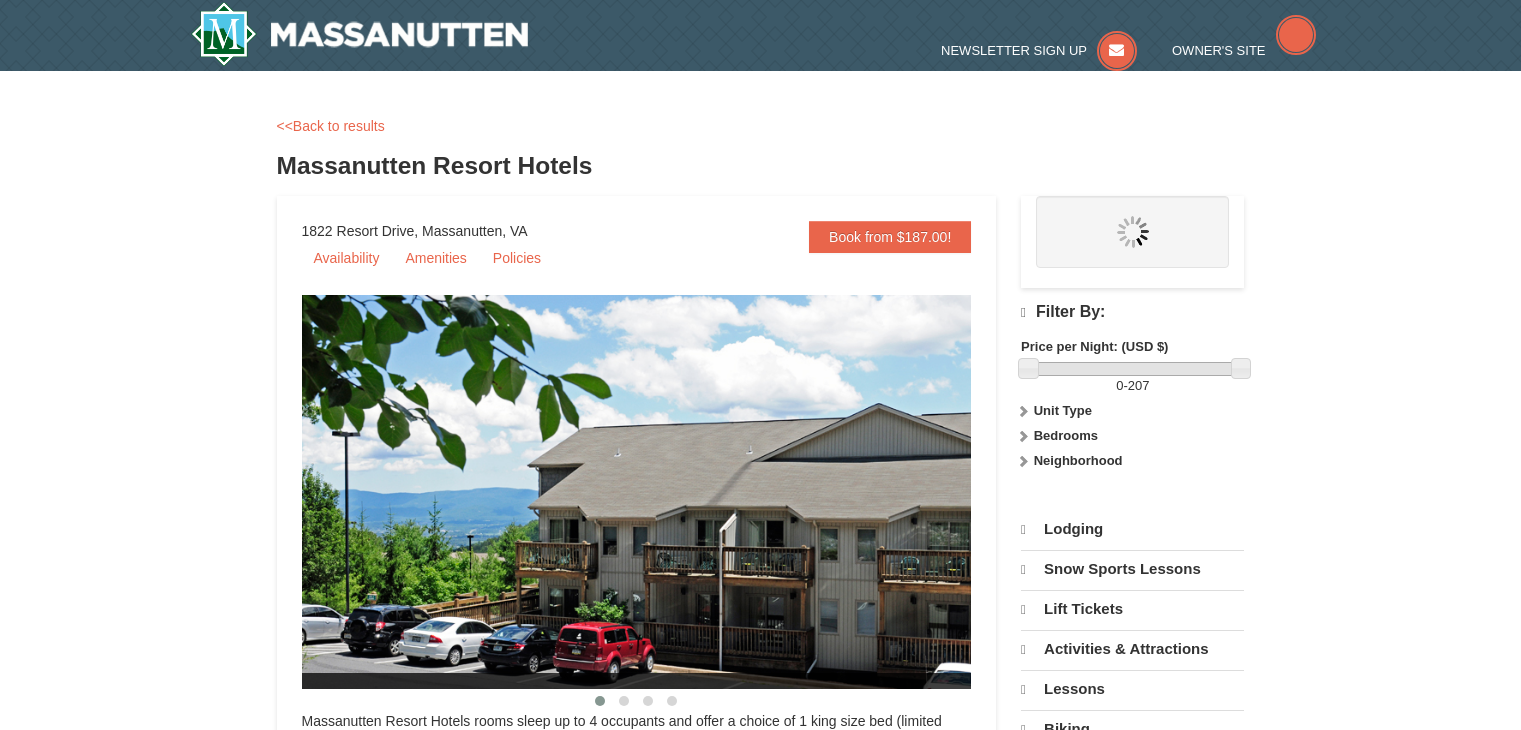 scroll, scrollTop: 0, scrollLeft: 0, axis: both 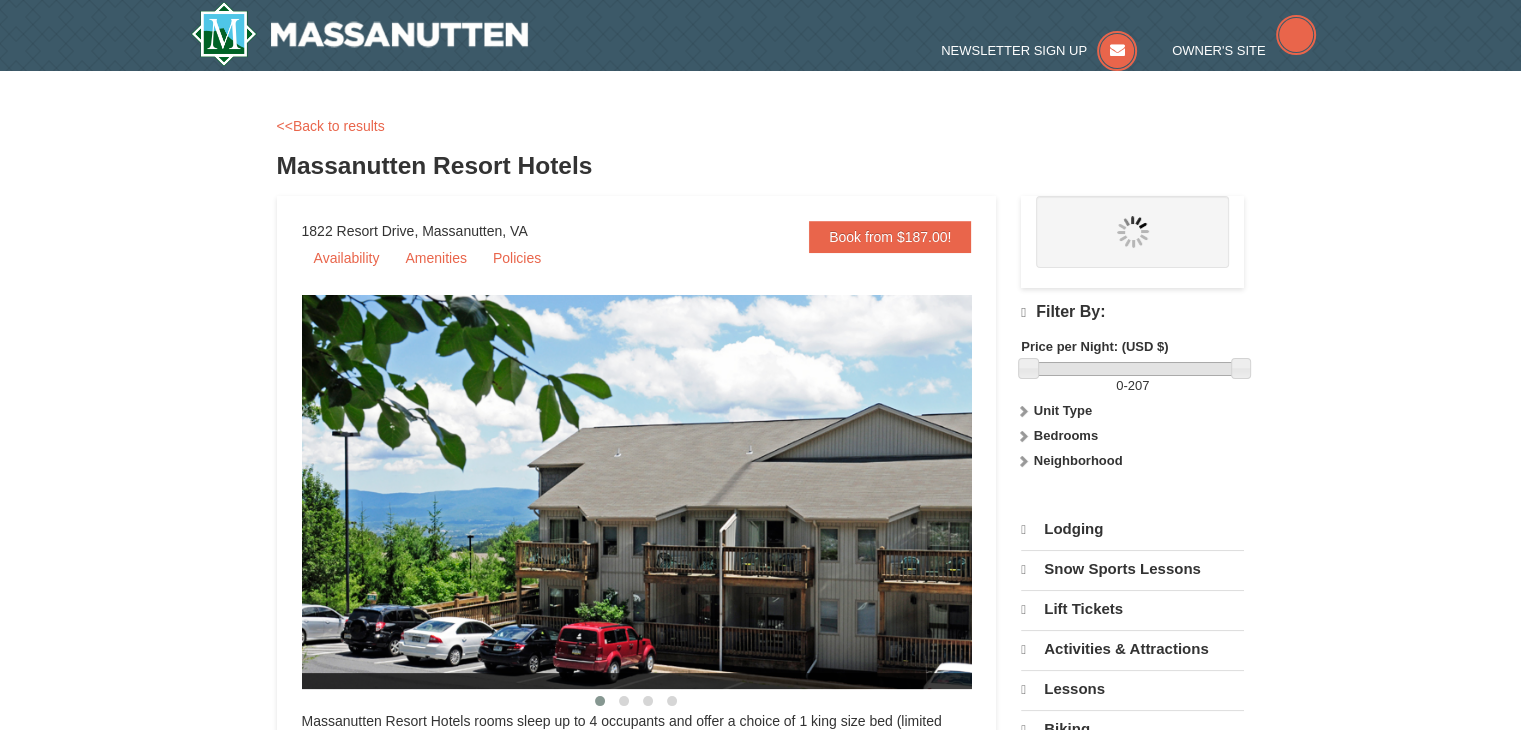 select on "8" 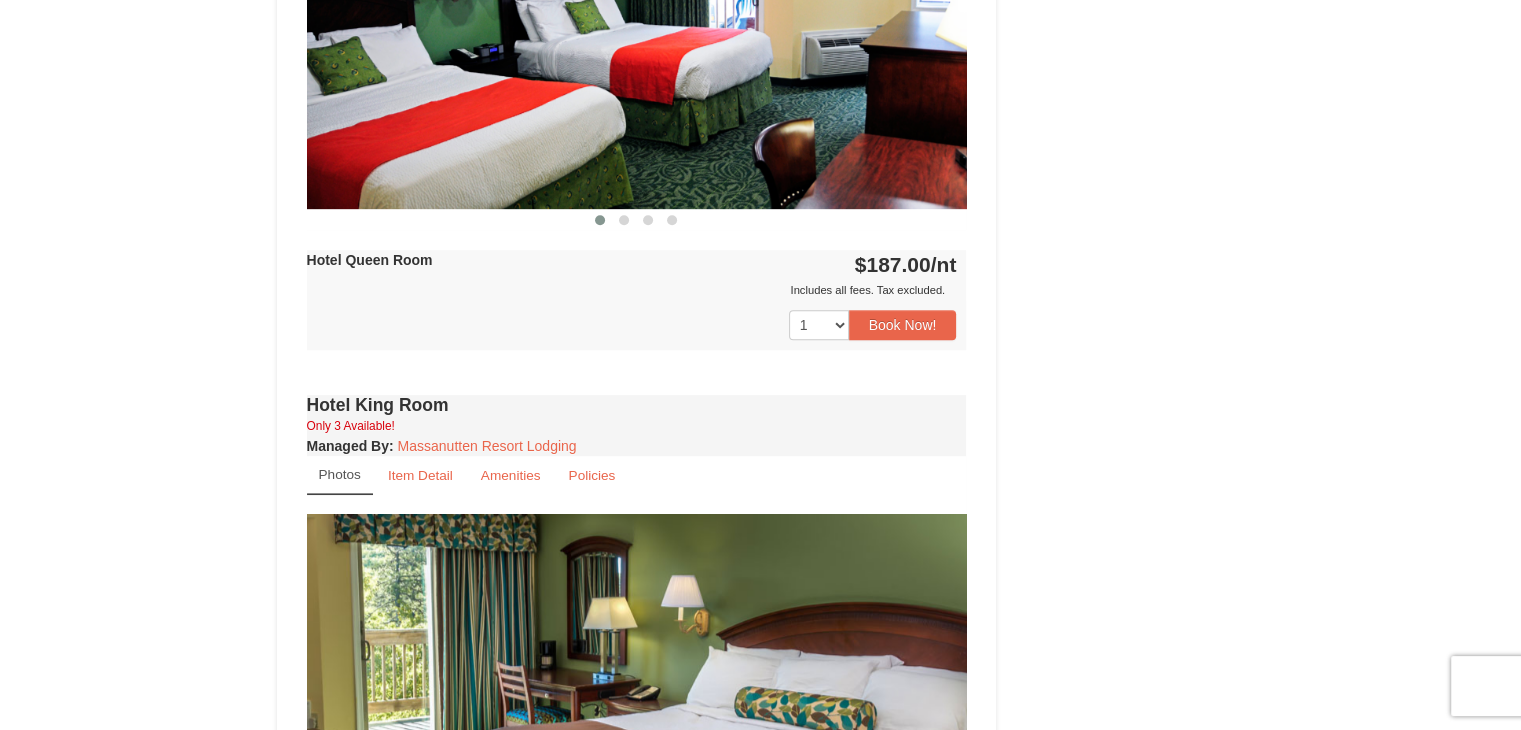 scroll, scrollTop: 700, scrollLeft: 0, axis: vertical 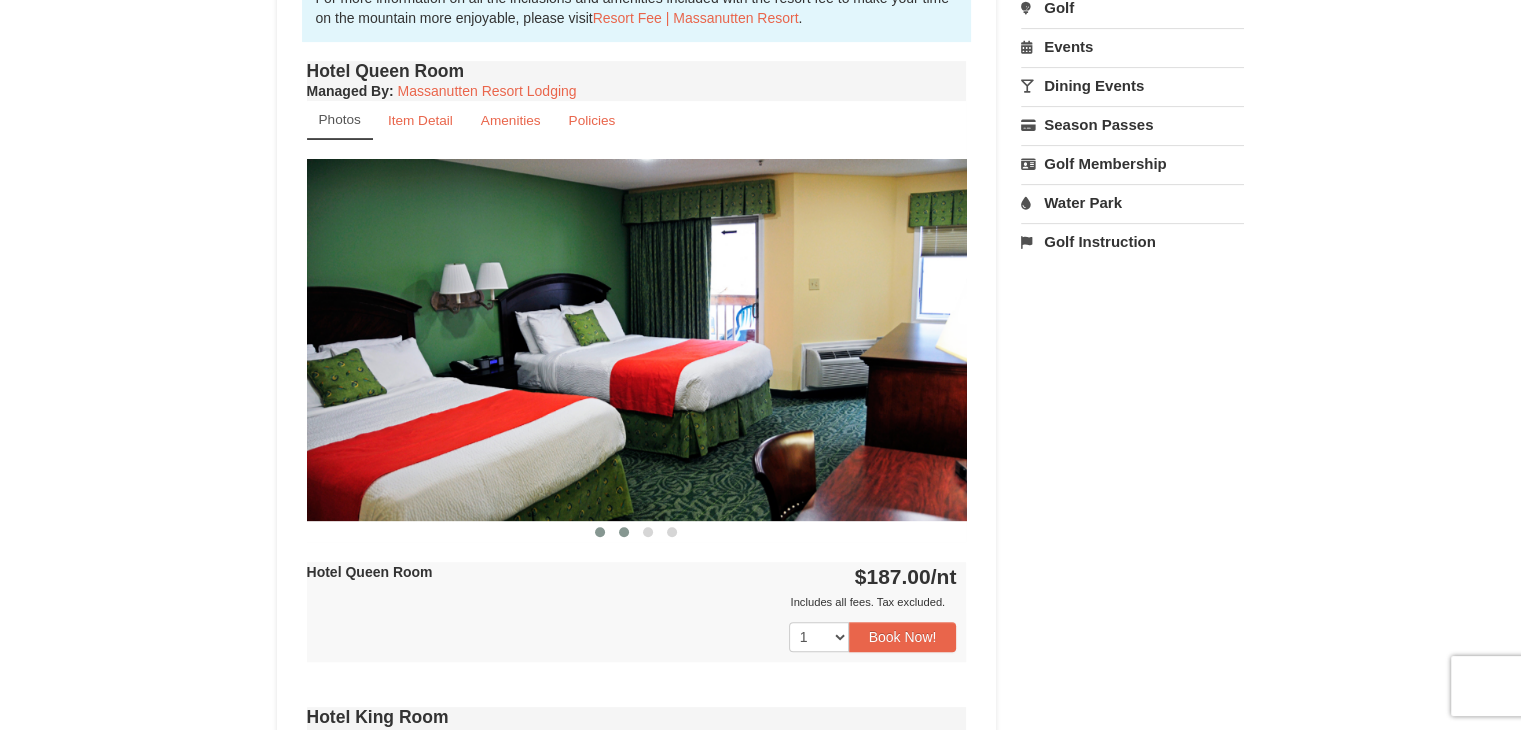 click at bounding box center (624, 532) 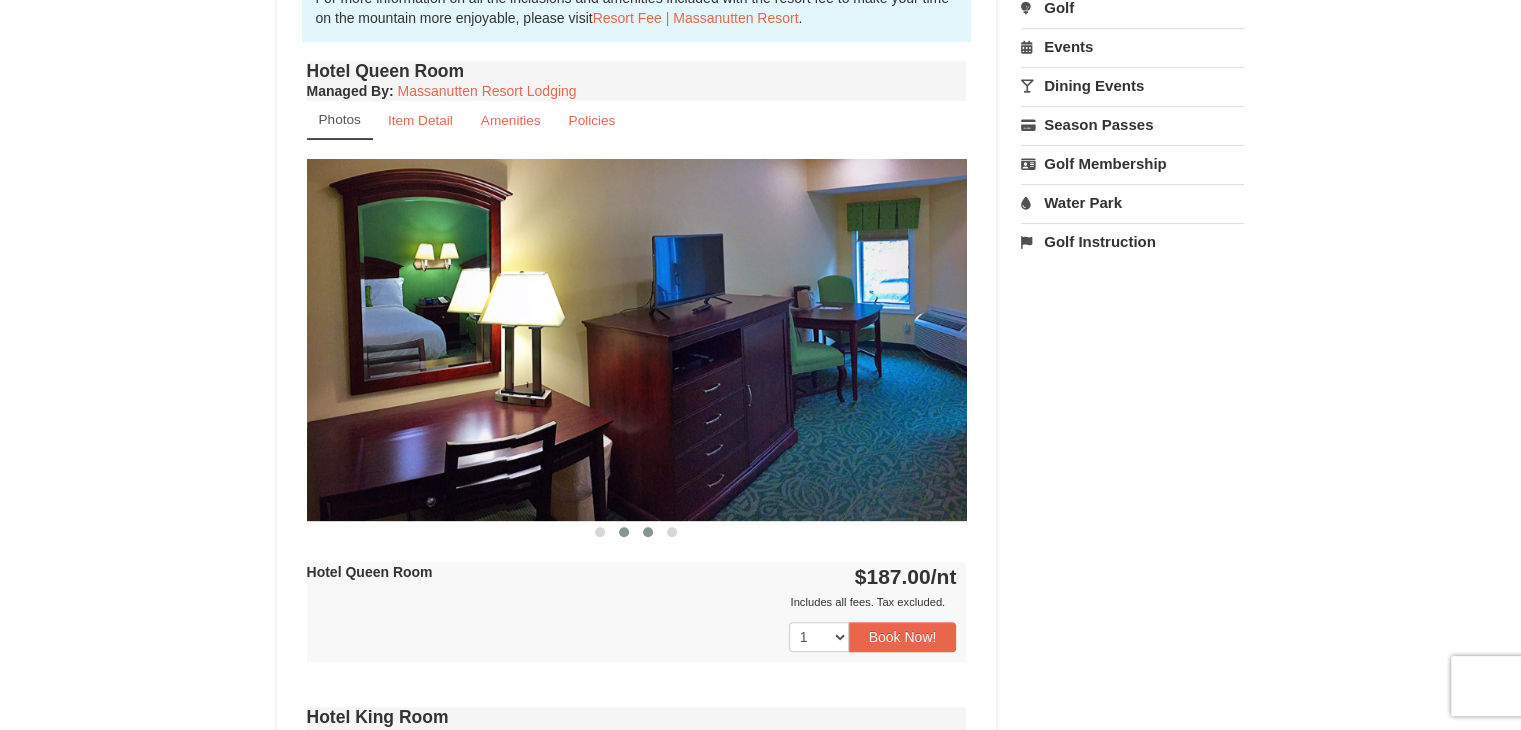 click at bounding box center (648, 532) 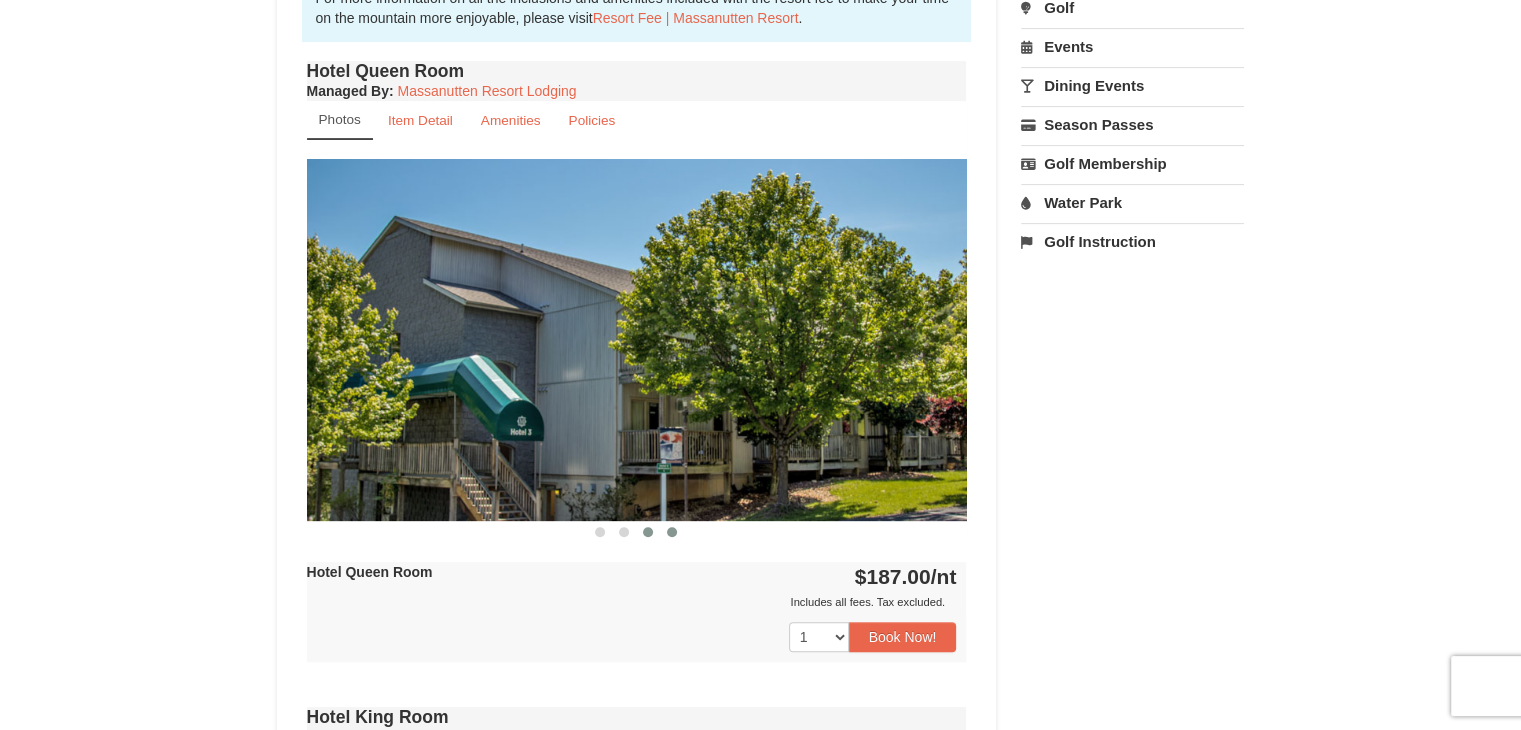 click at bounding box center (672, 532) 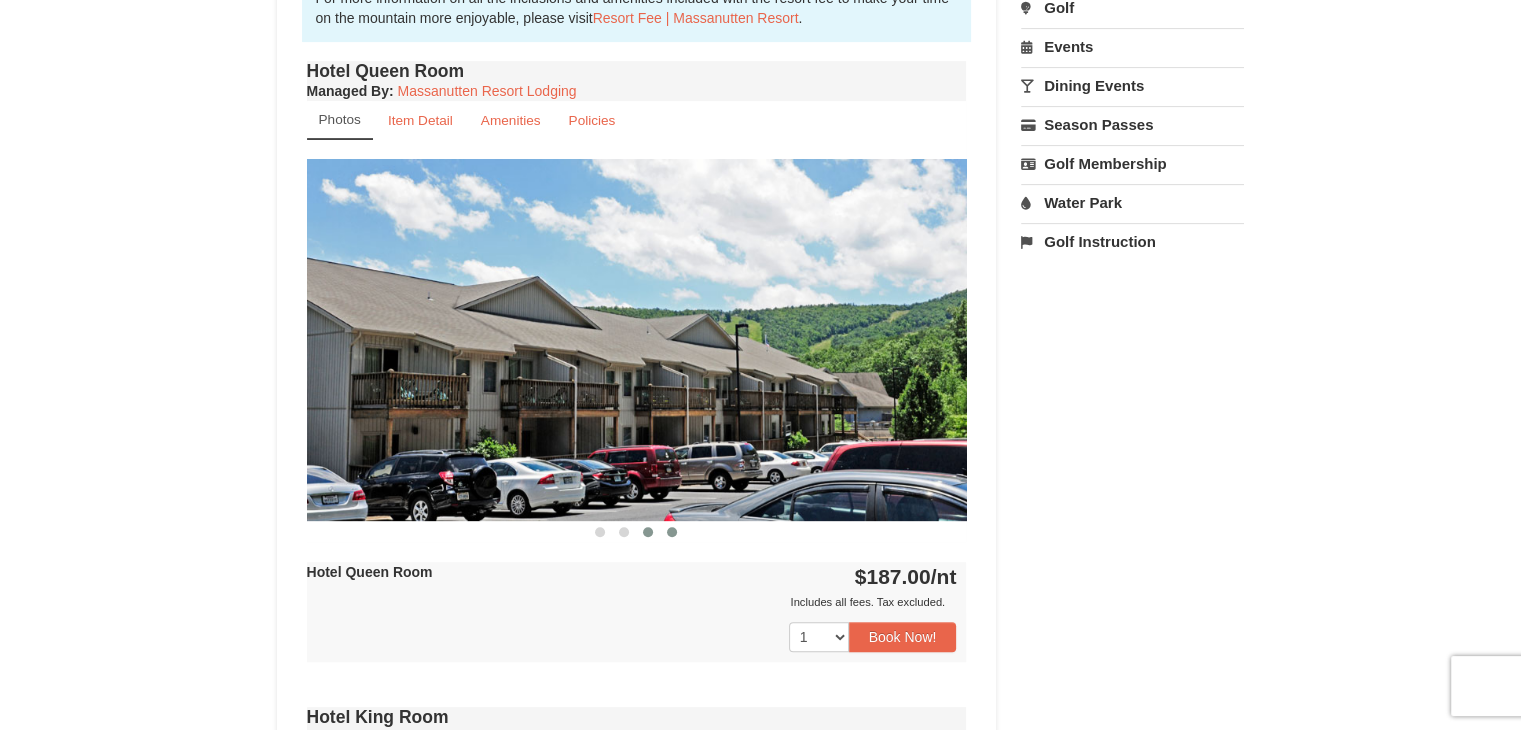click at bounding box center (648, 532) 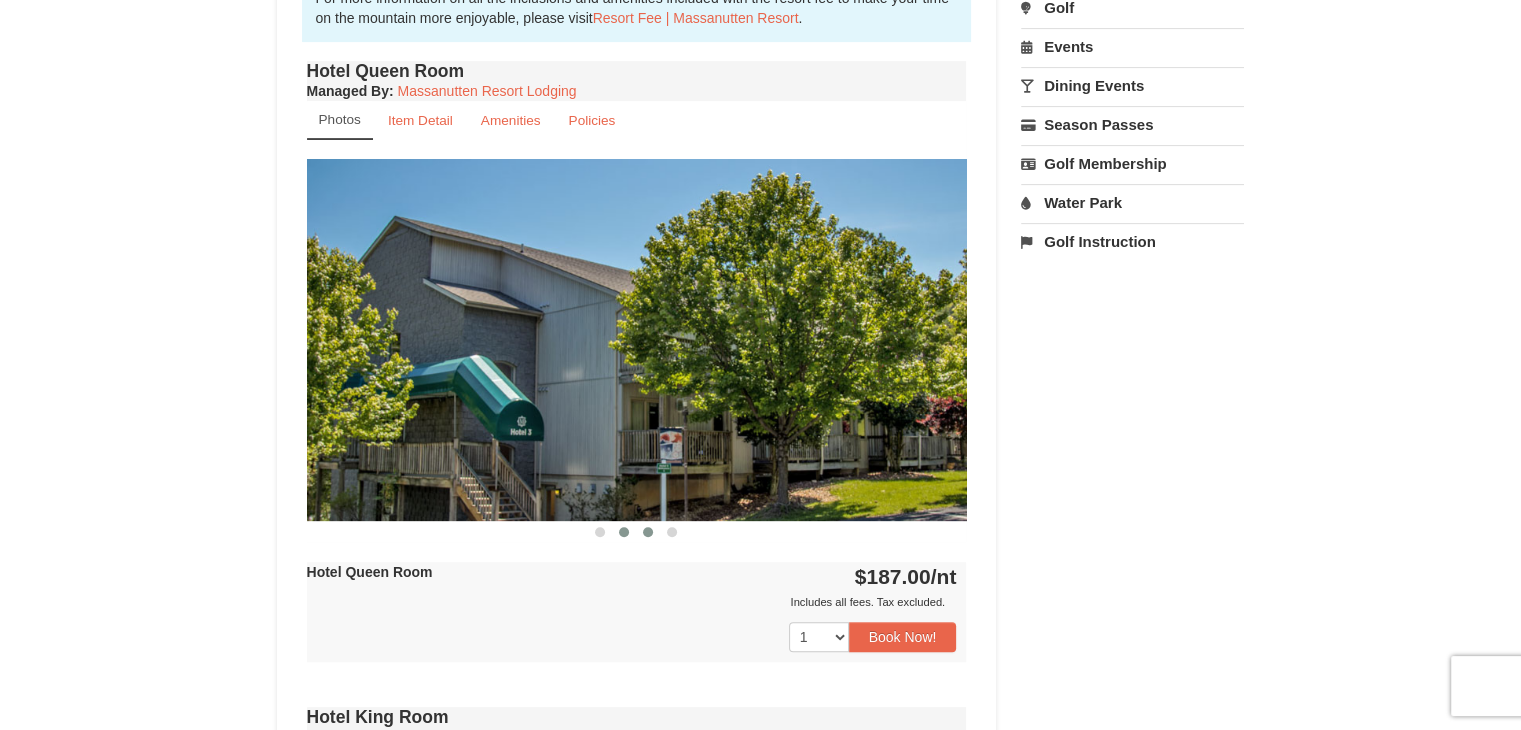 click at bounding box center [624, 532] 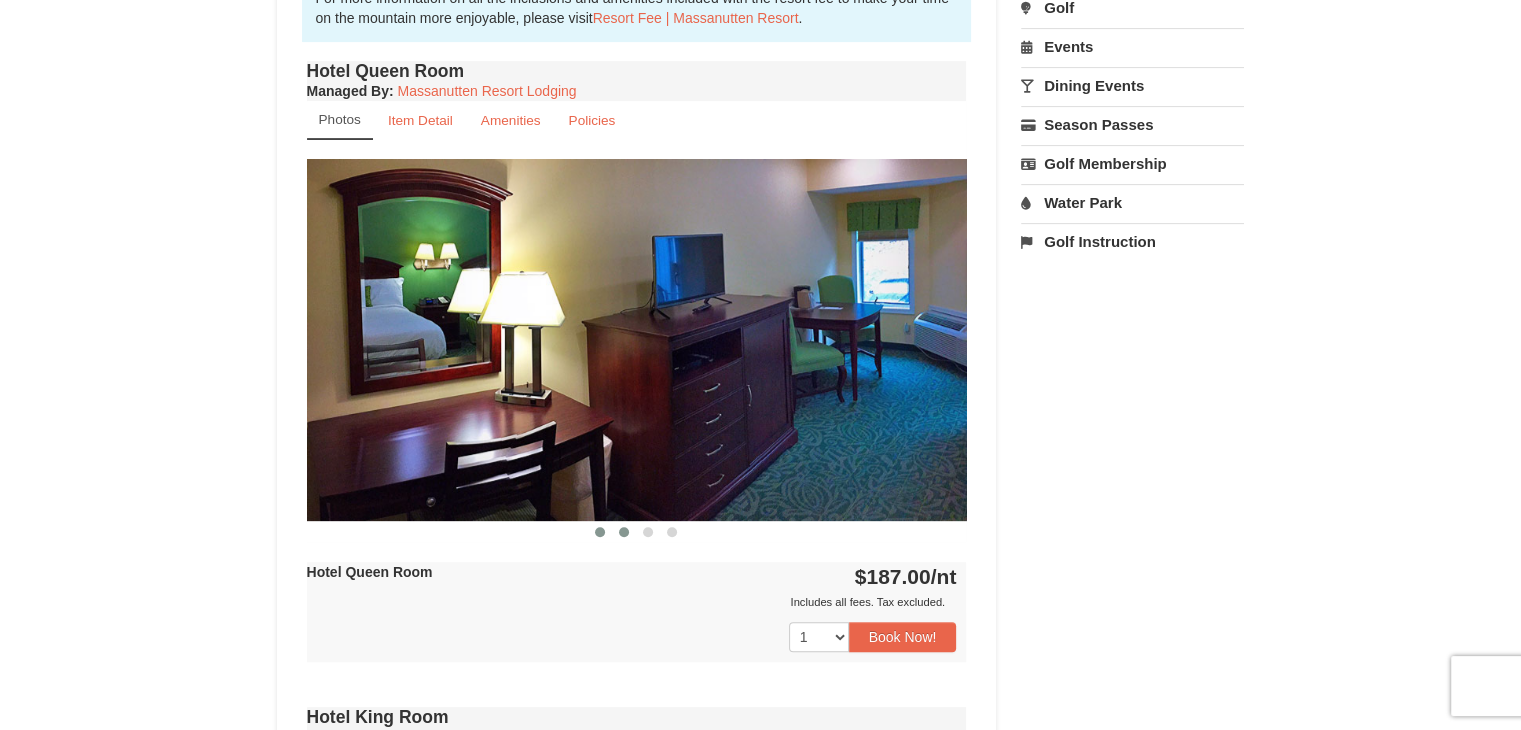 click at bounding box center (600, 532) 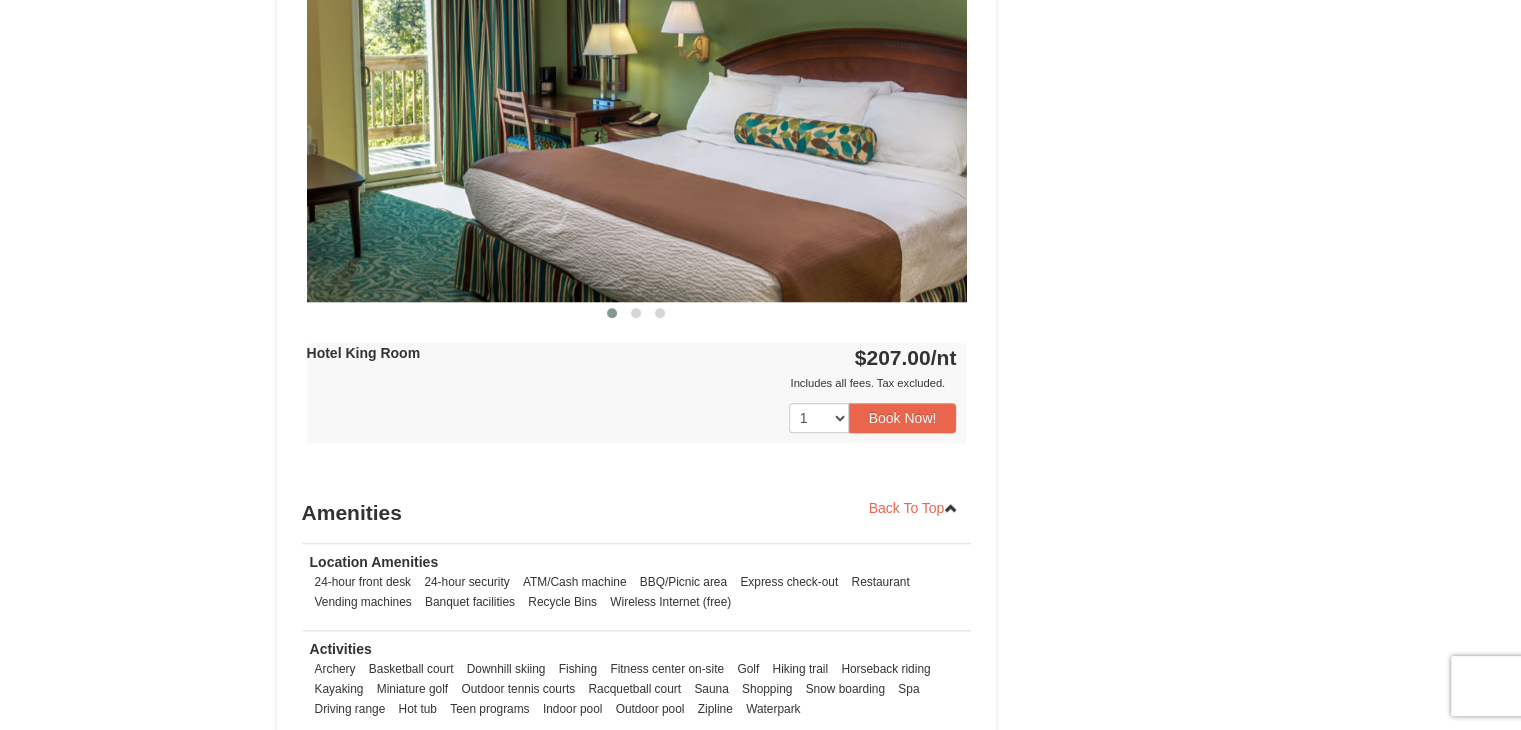 scroll, scrollTop: 1600, scrollLeft: 0, axis: vertical 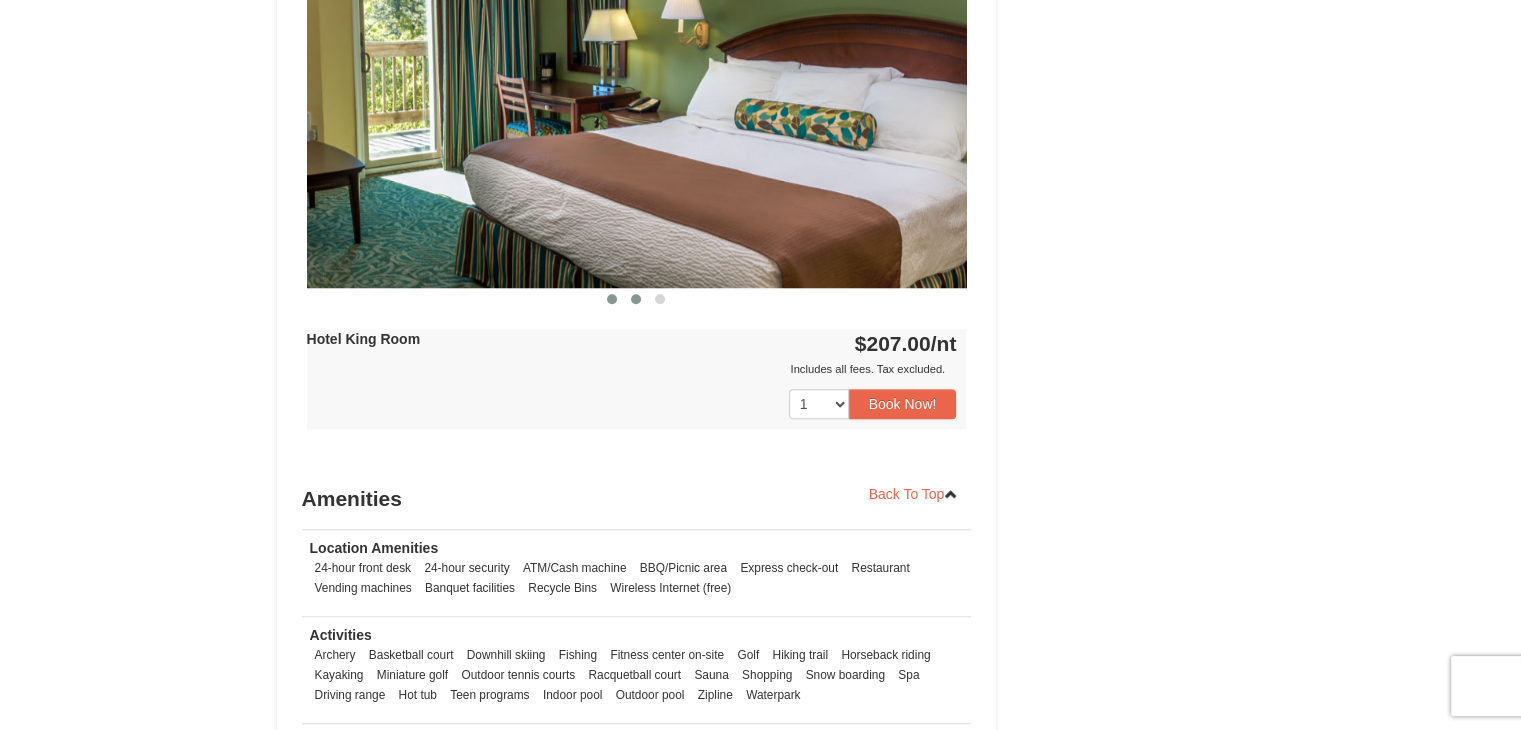 click at bounding box center (636, 299) 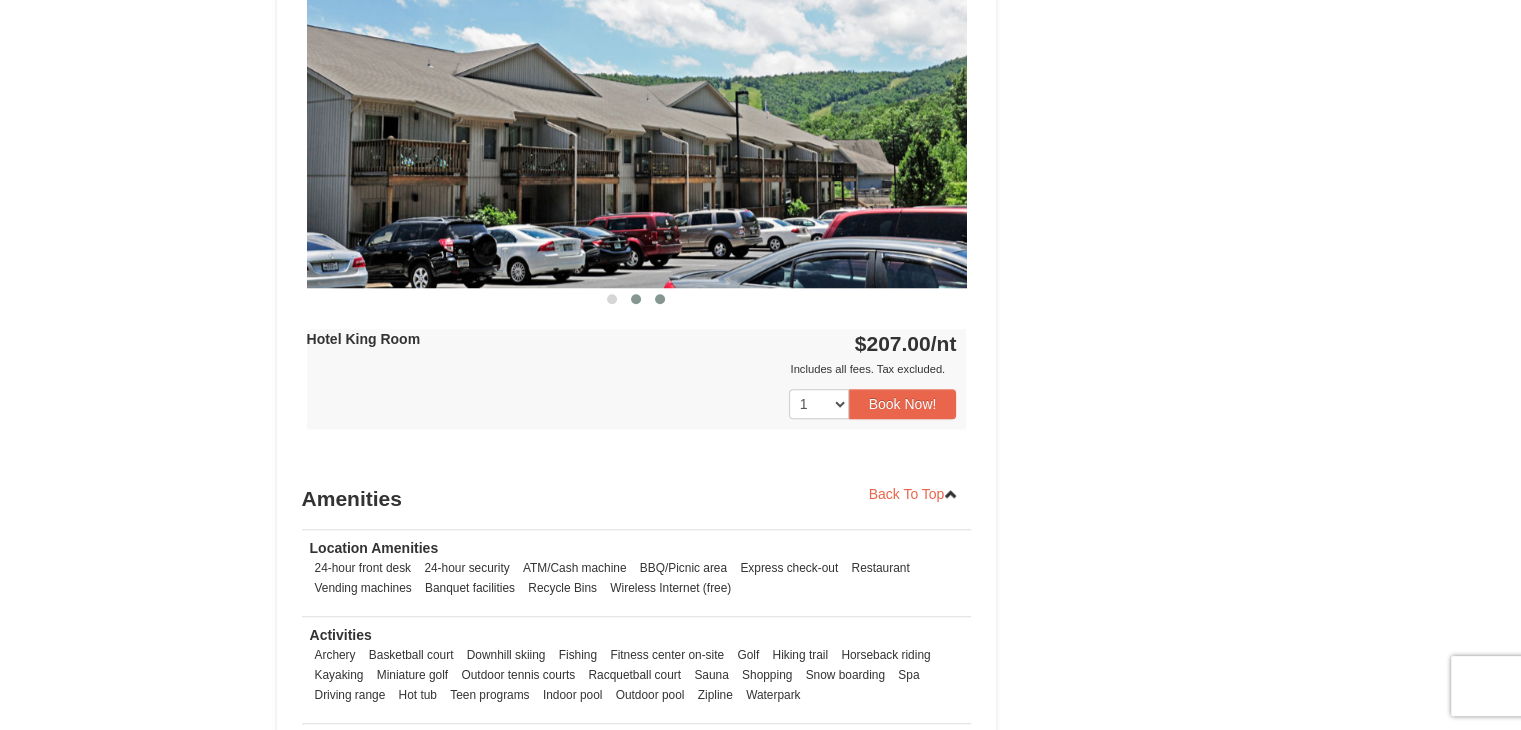 click at bounding box center (660, 299) 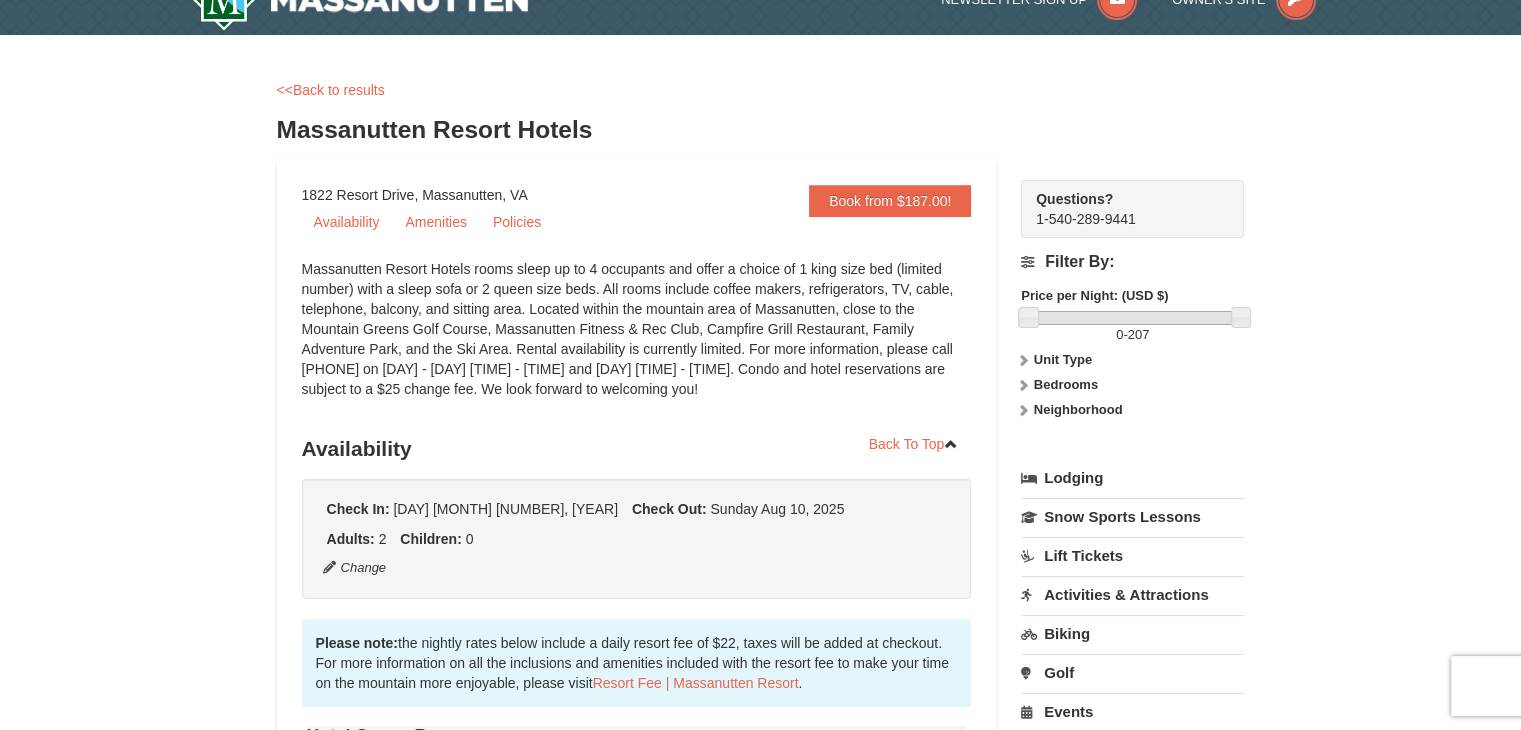 scroll, scrollTop: 0, scrollLeft: 0, axis: both 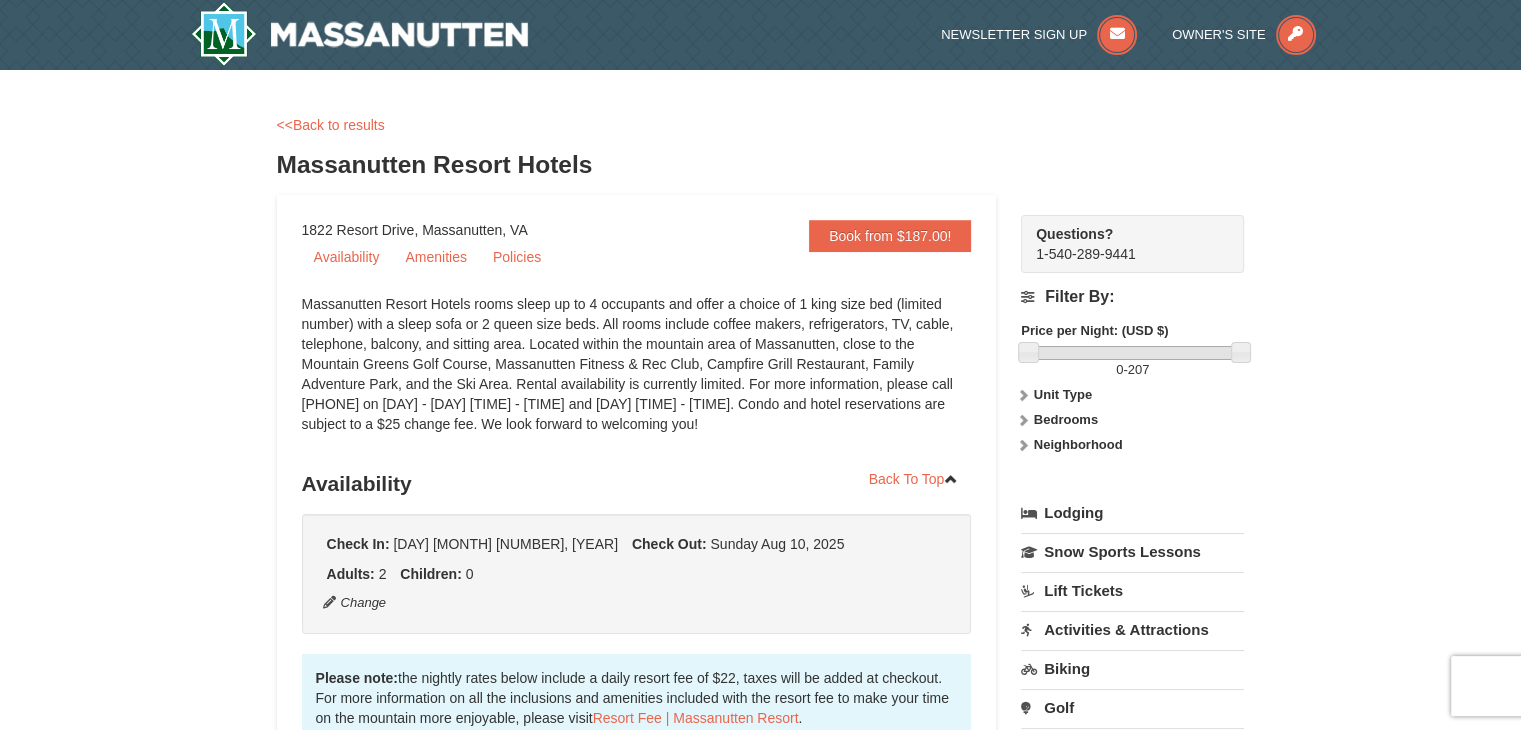 type 